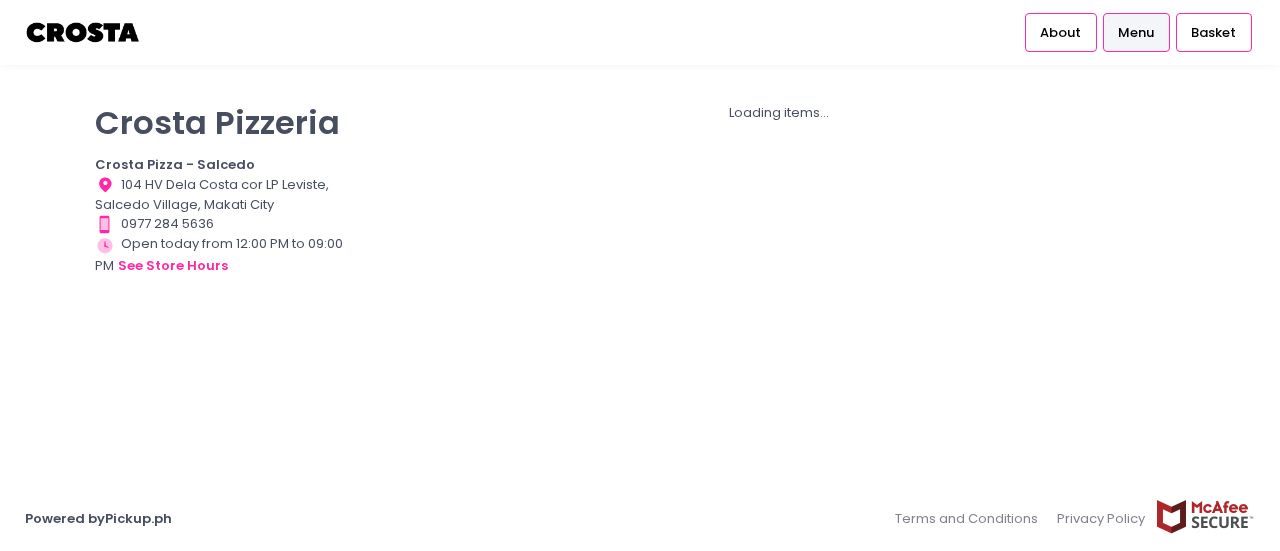 scroll, scrollTop: 0, scrollLeft: 0, axis: both 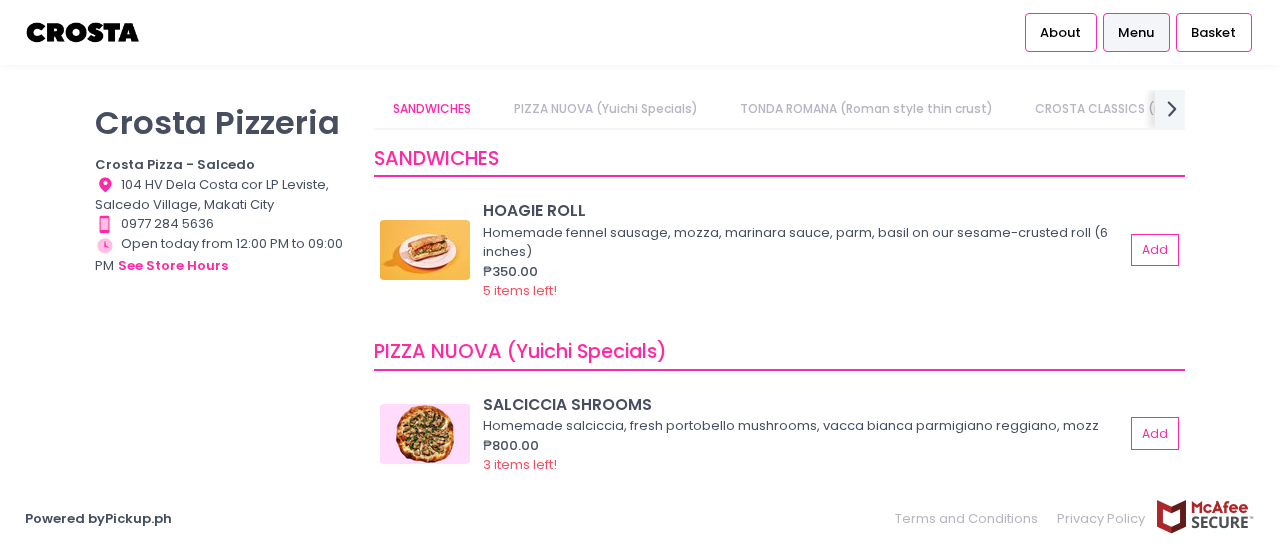 click on "PIZZA NUOVA (Yuichi Specials)" at bounding box center [605, 109] 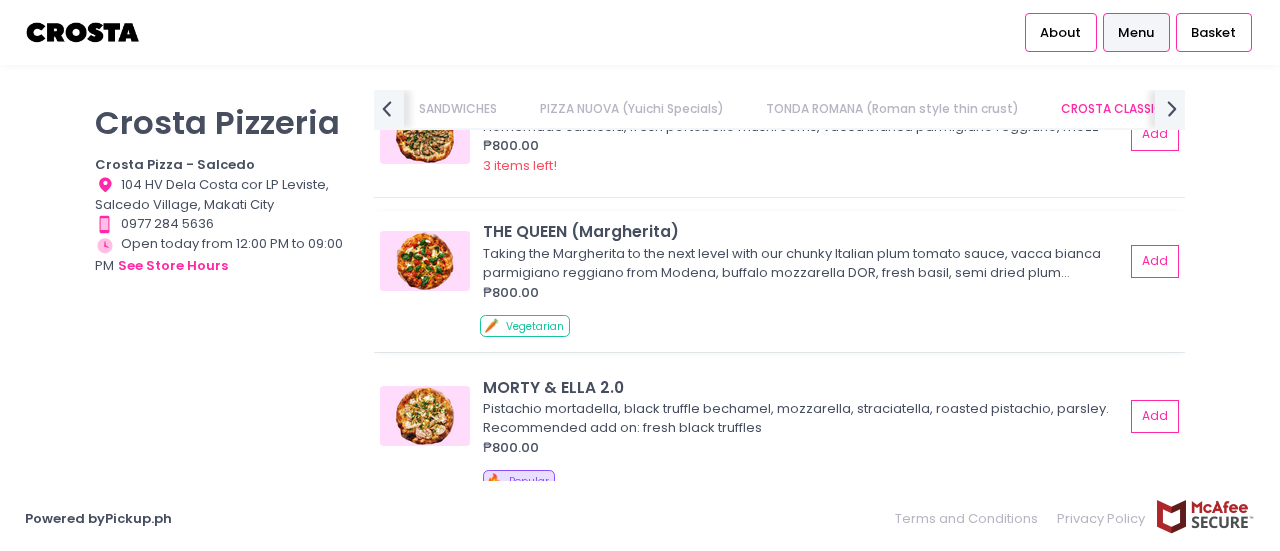 scroll, scrollTop: 800, scrollLeft: 0, axis: vertical 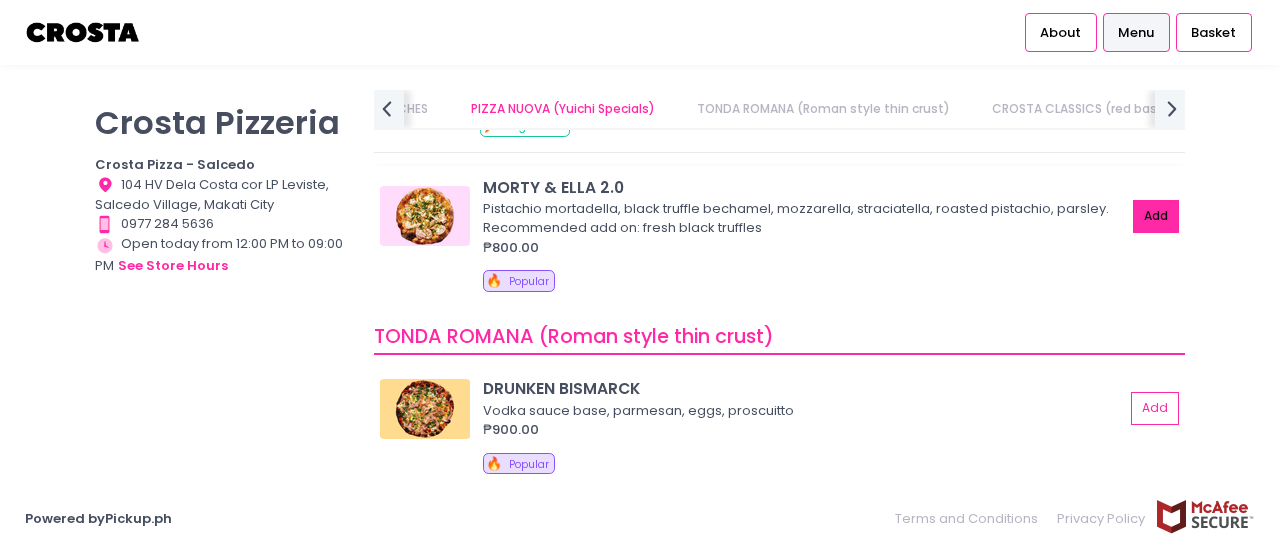 click on "Add" at bounding box center (1156, 216) 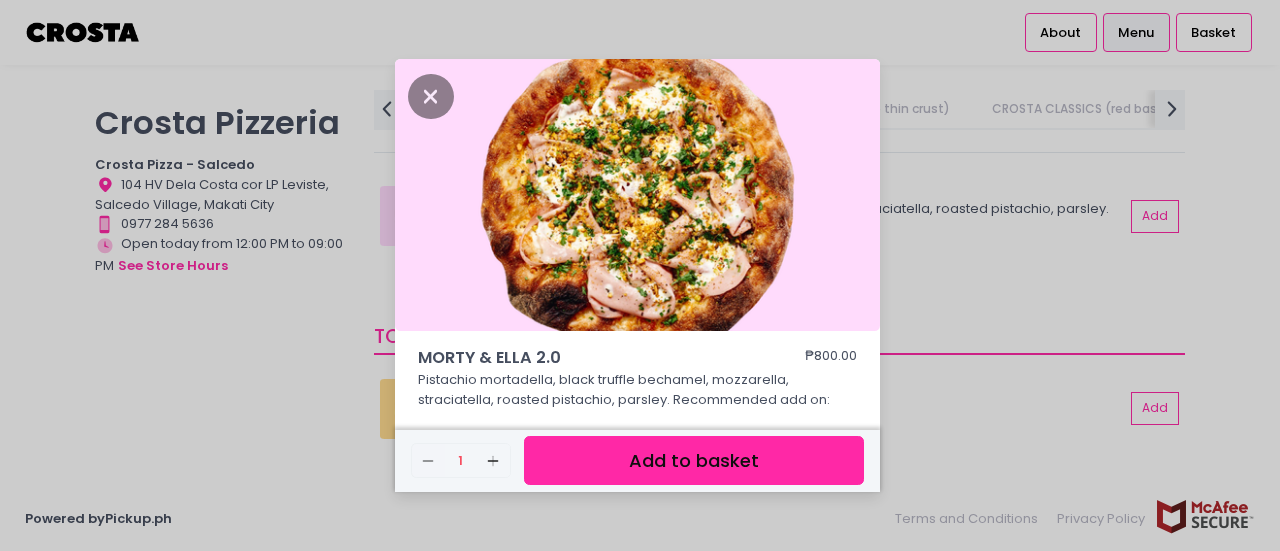 click on "Add to basket" at bounding box center [694, 460] 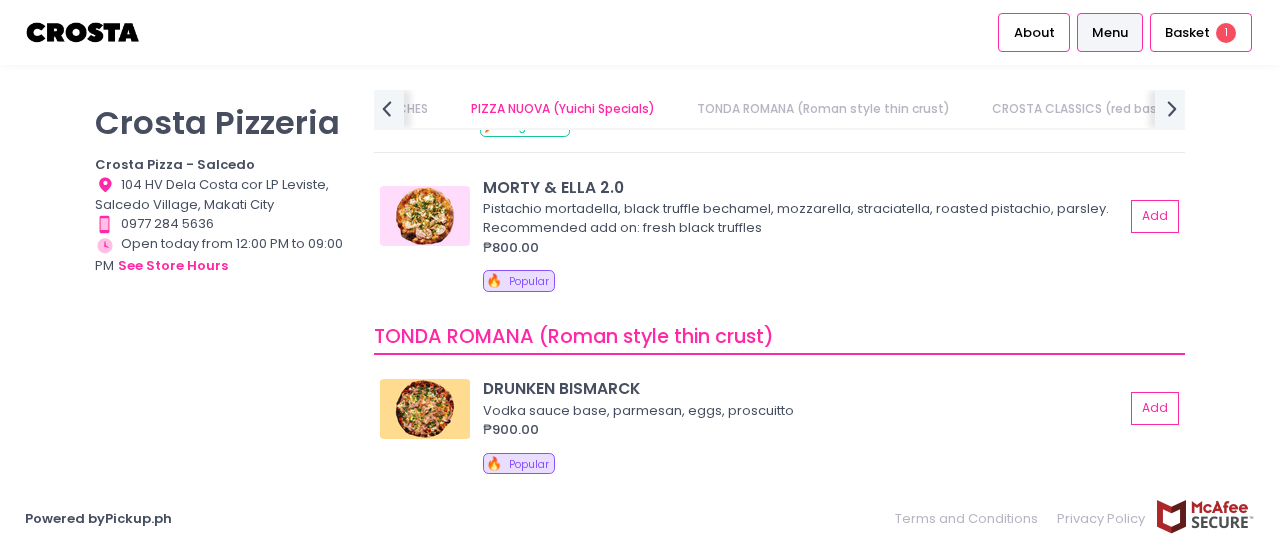scroll, scrollTop: 568, scrollLeft: 0, axis: vertical 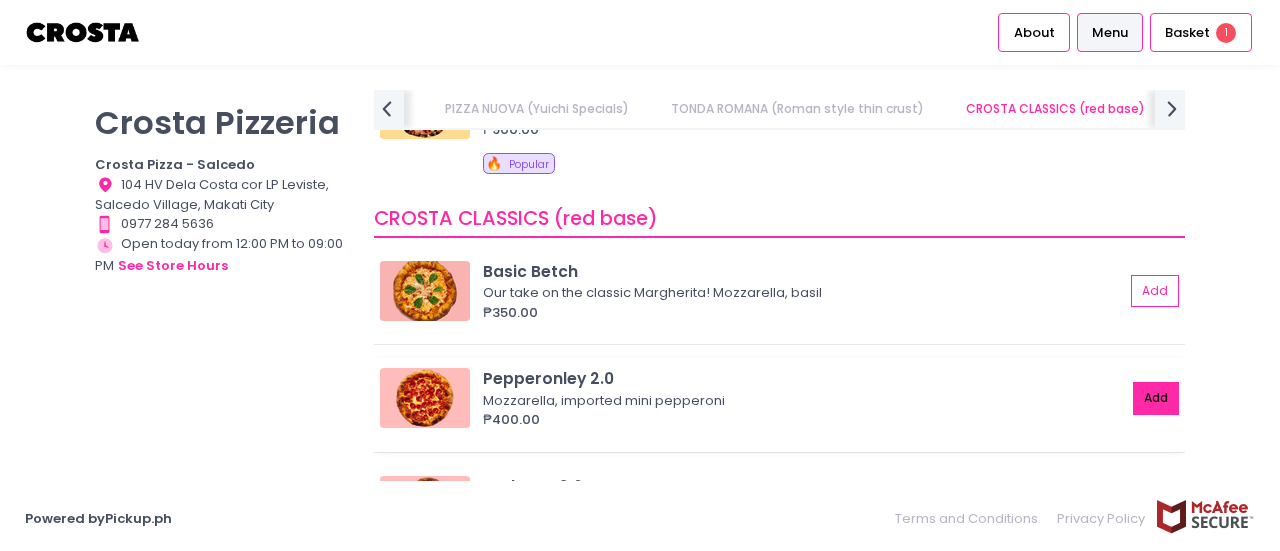 click on "Add" at bounding box center [1156, 398] 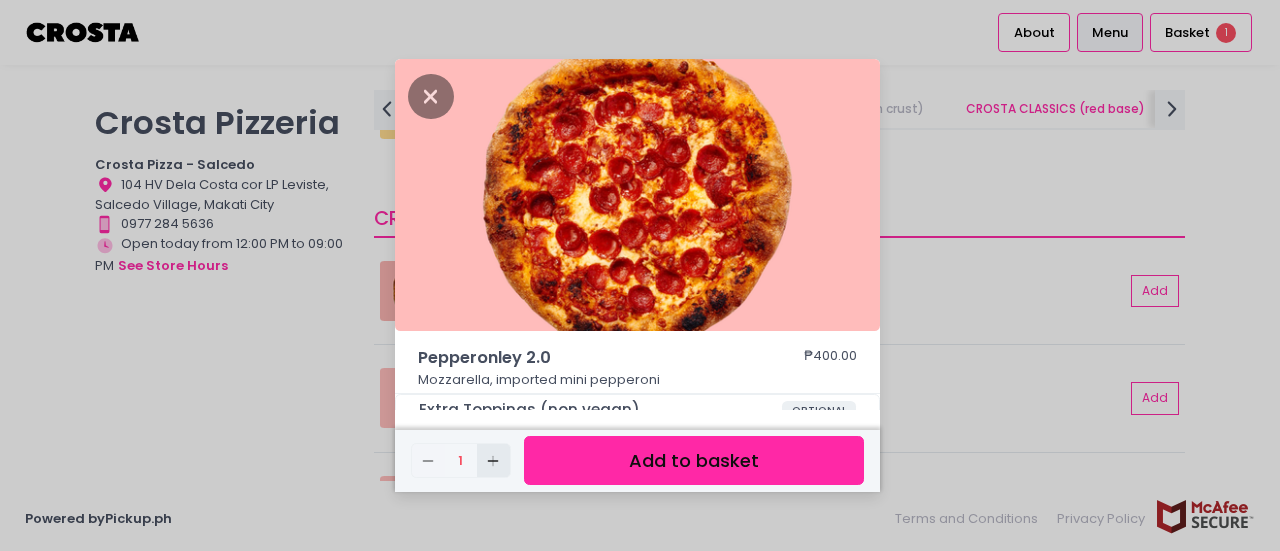 click on "Add Created with Sketch." 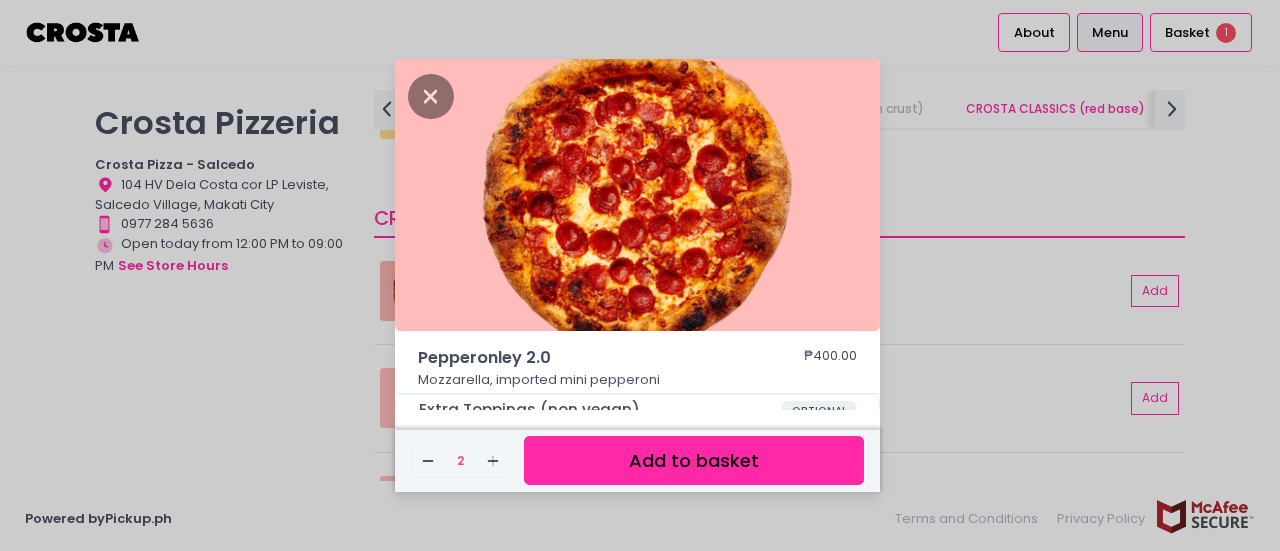click on "Add to basket" at bounding box center [694, 460] 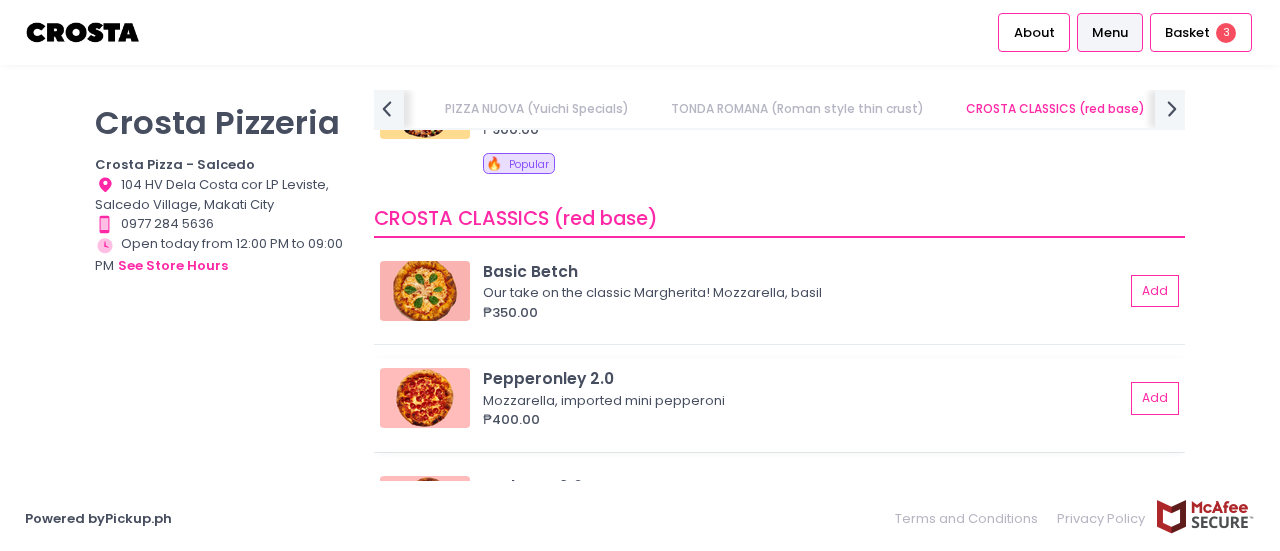 scroll, scrollTop: 1078, scrollLeft: 0, axis: vertical 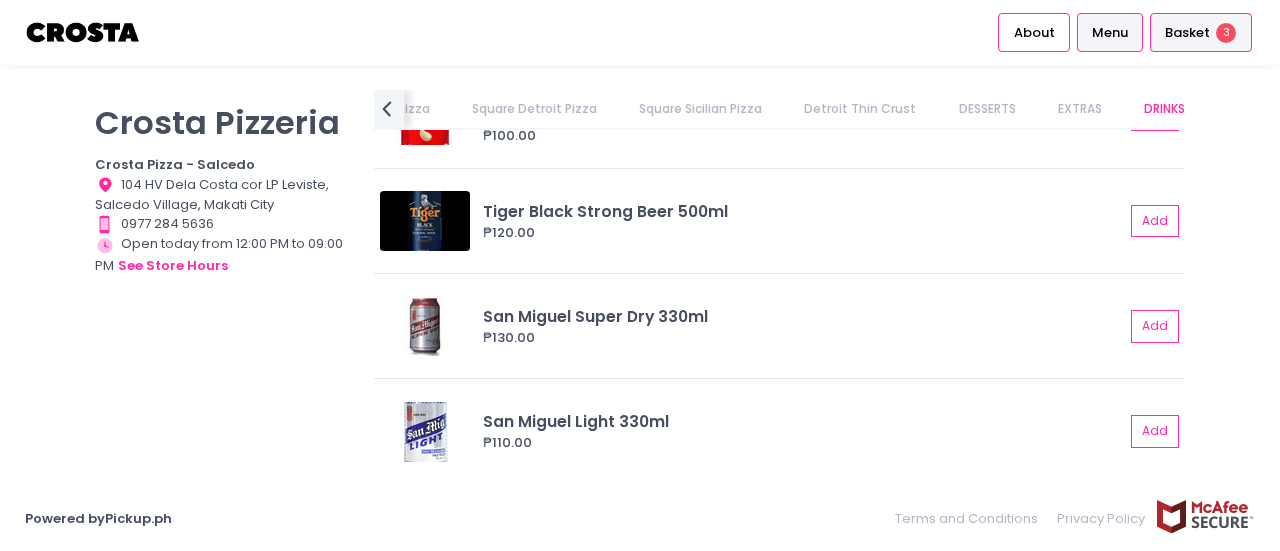 click on "Basket 3" at bounding box center [1201, 32] 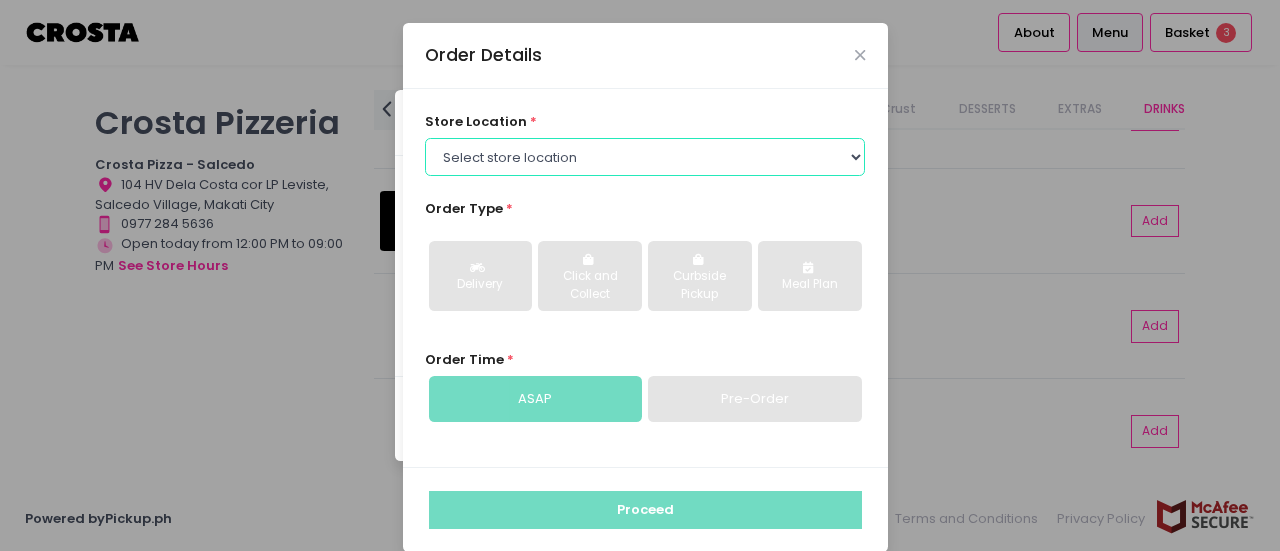 click on "Select store location Crosta Pizza - Salcedo  Crosta Pizza - San Juan" at bounding box center (645, 157) 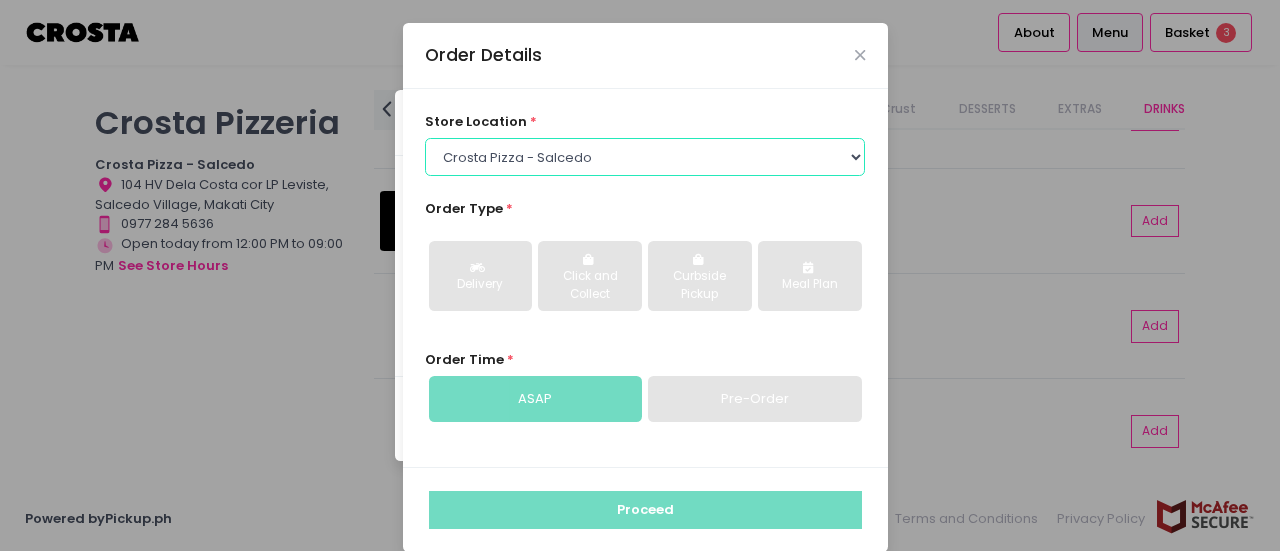 click on "Select store location Crosta Pizza - Salcedo  Crosta Pizza - San Juan" at bounding box center (645, 157) 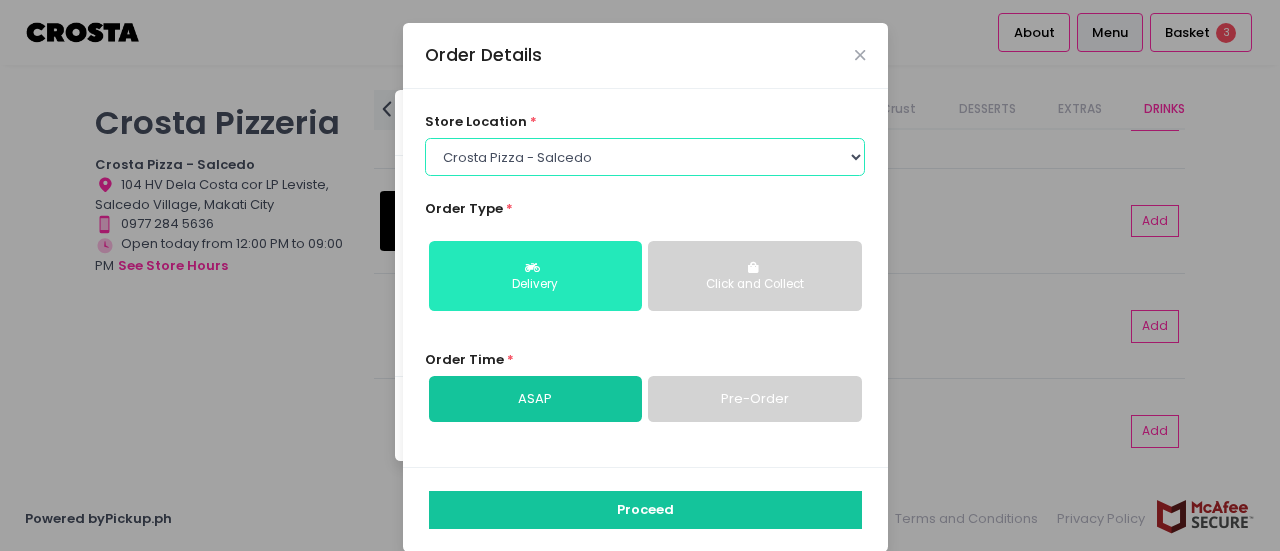 scroll, scrollTop: 22, scrollLeft: 0, axis: vertical 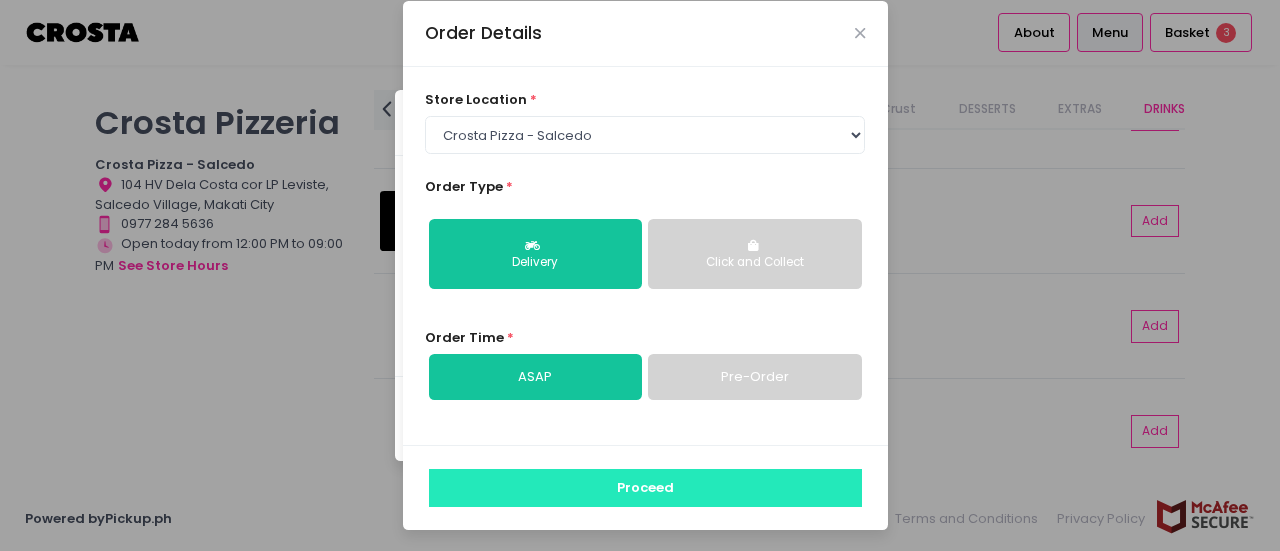 click on "Proceed" at bounding box center [645, 488] 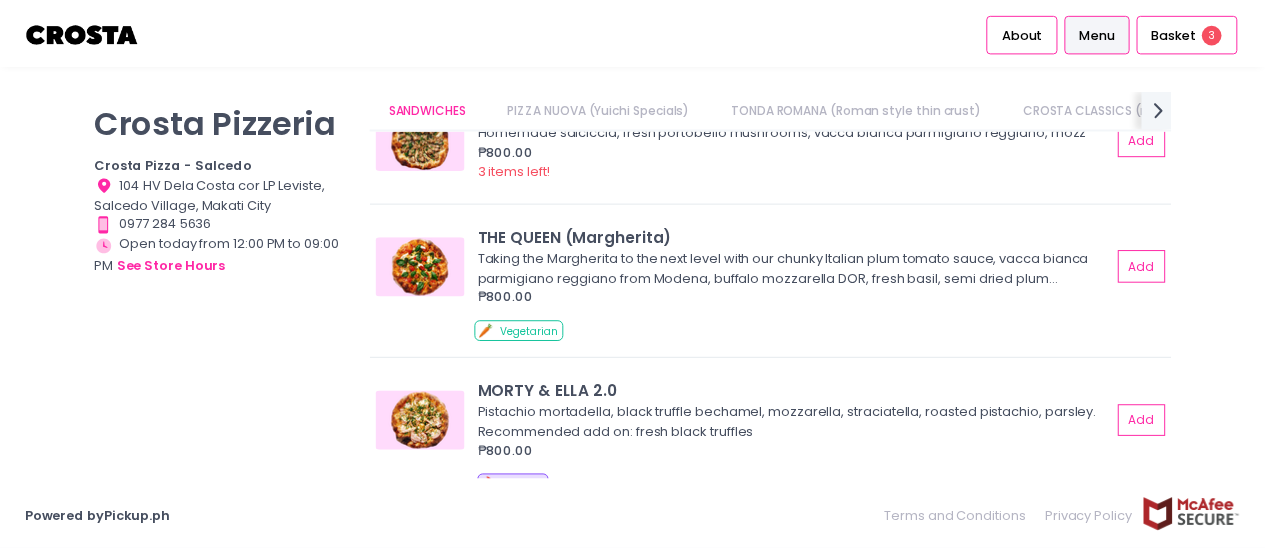 scroll, scrollTop: 300, scrollLeft: 0, axis: vertical 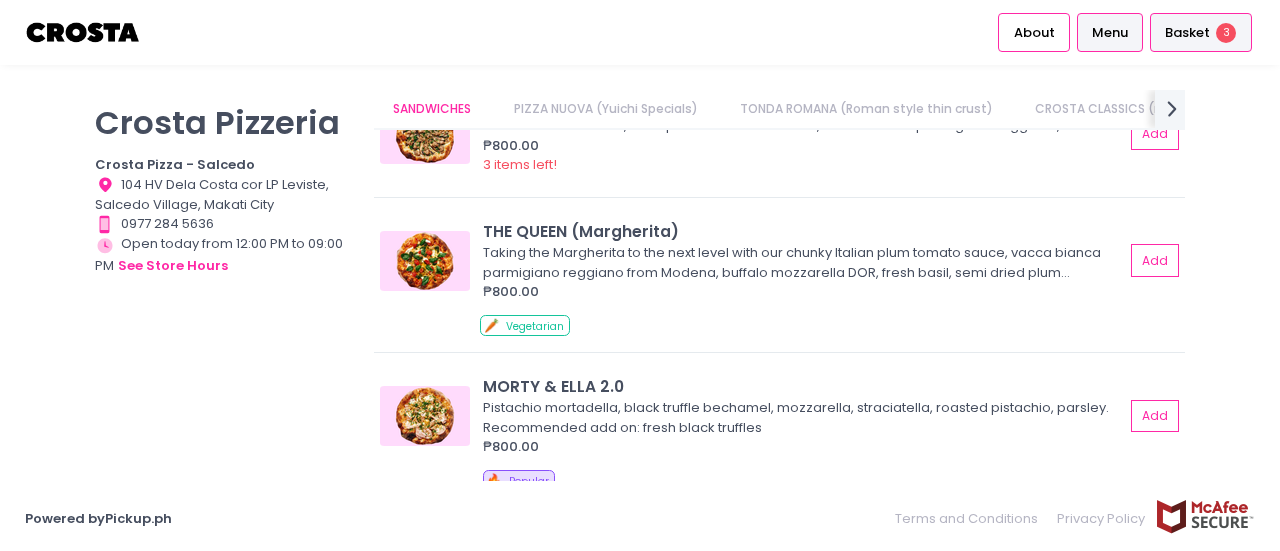 click on "Basket 3" at bounding box center [1201, 32] 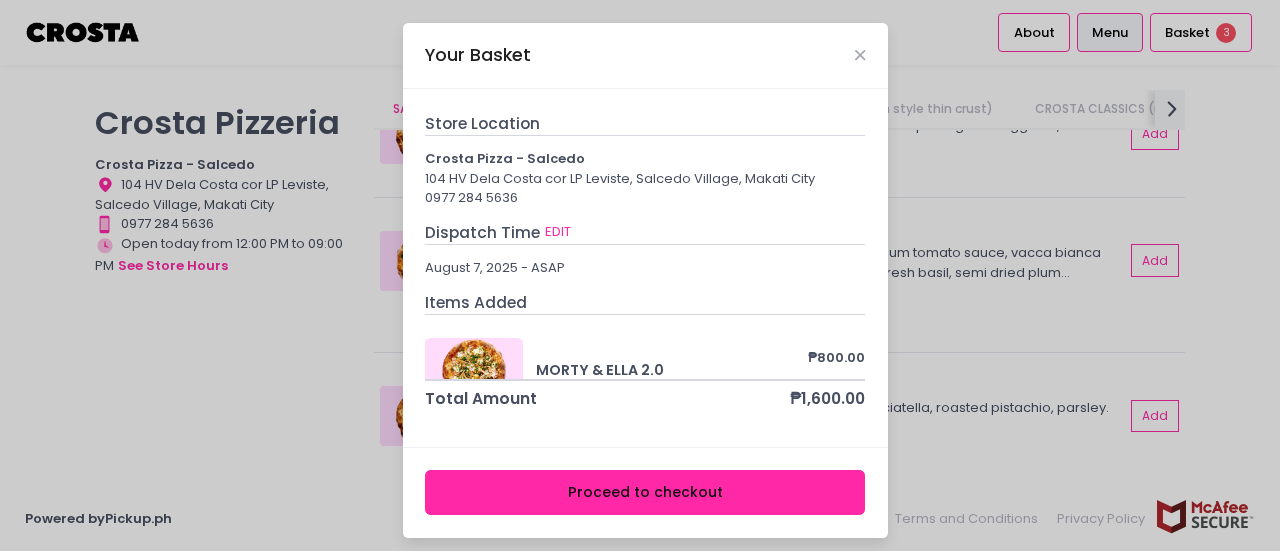 click on "Proceed to checkout" at bounding box center (645, 492) 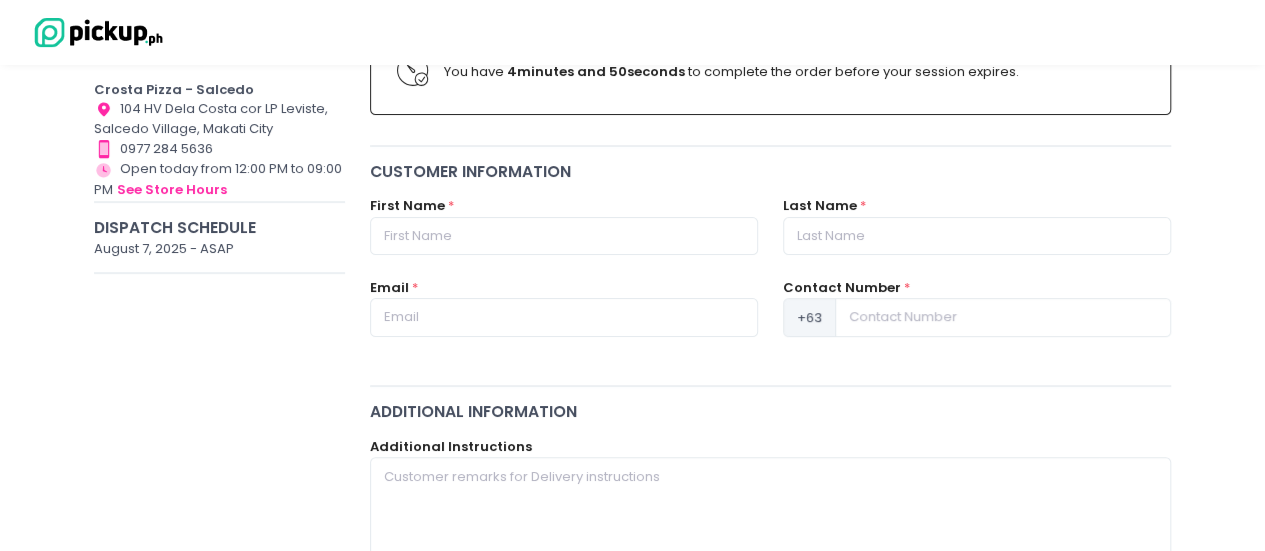 scroll, scrollTop: 200, scrollLeft: 0, axis: vertical 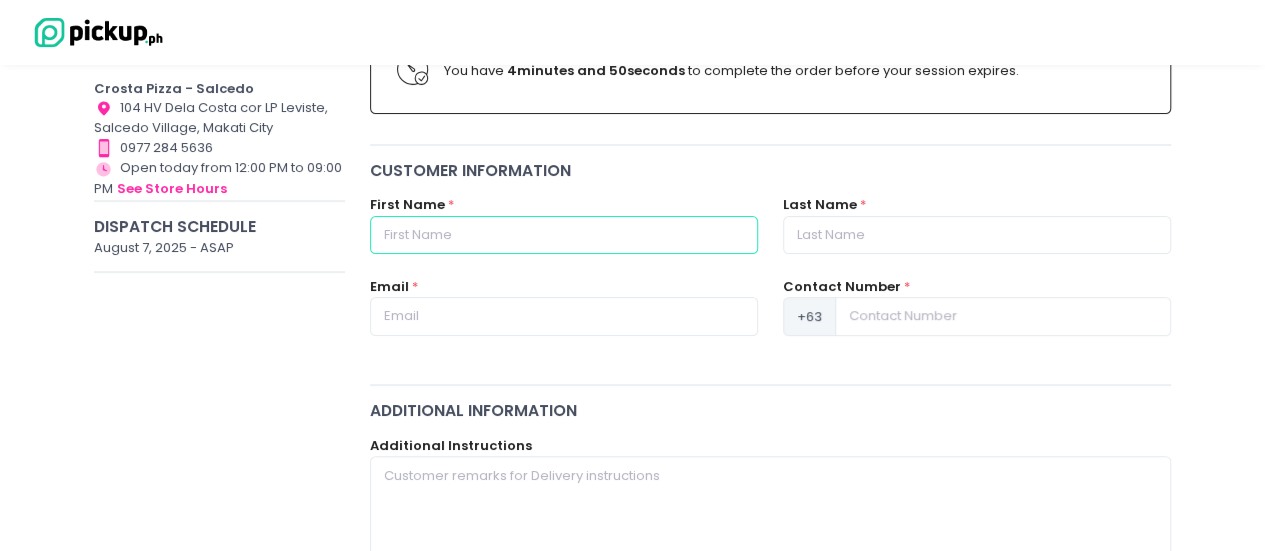 click at bounding box center [564, 235] 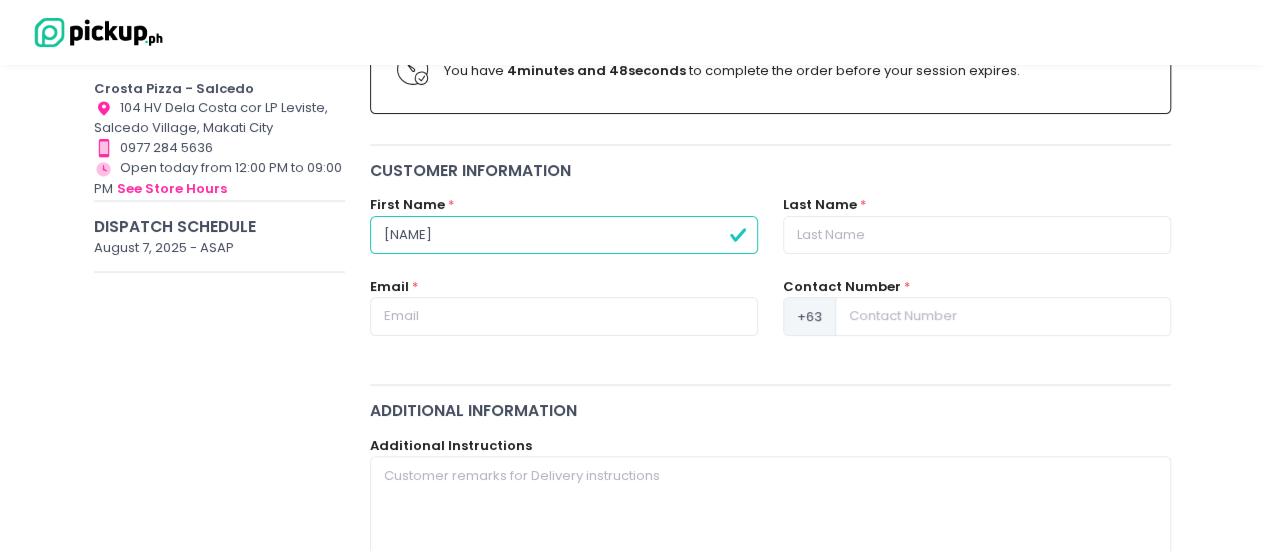 type on "h" 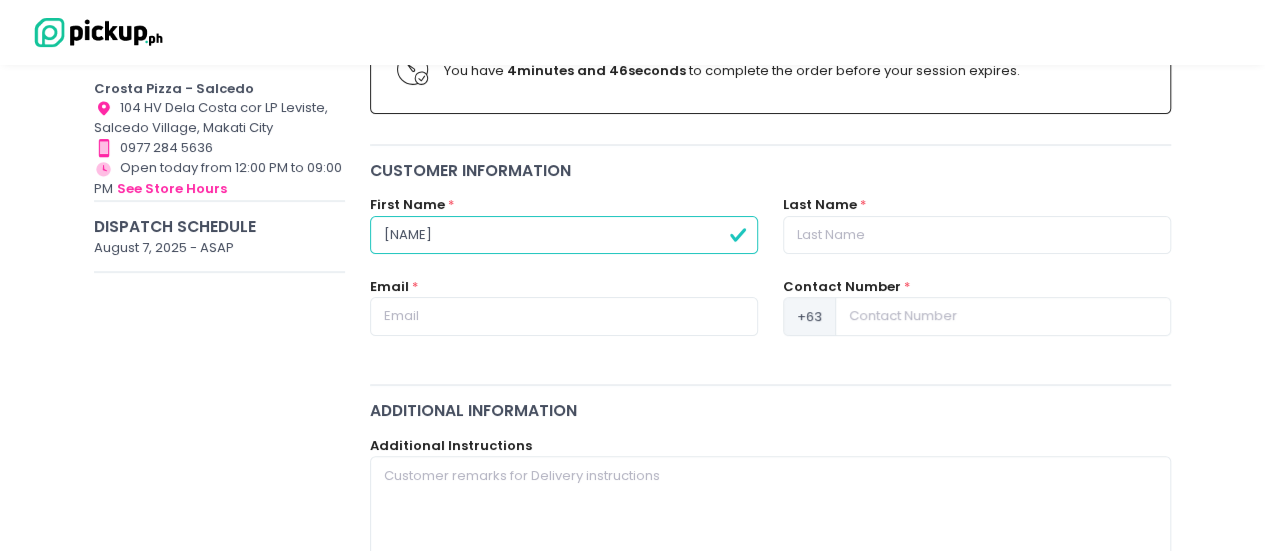 type on "[NAME]" 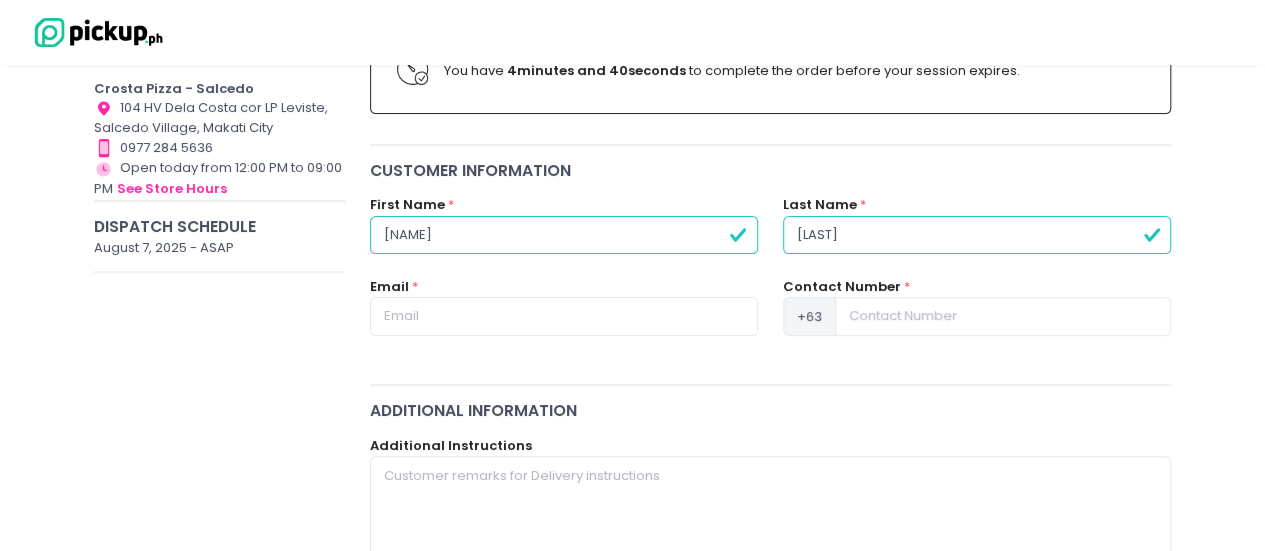 type on "[LAST]" 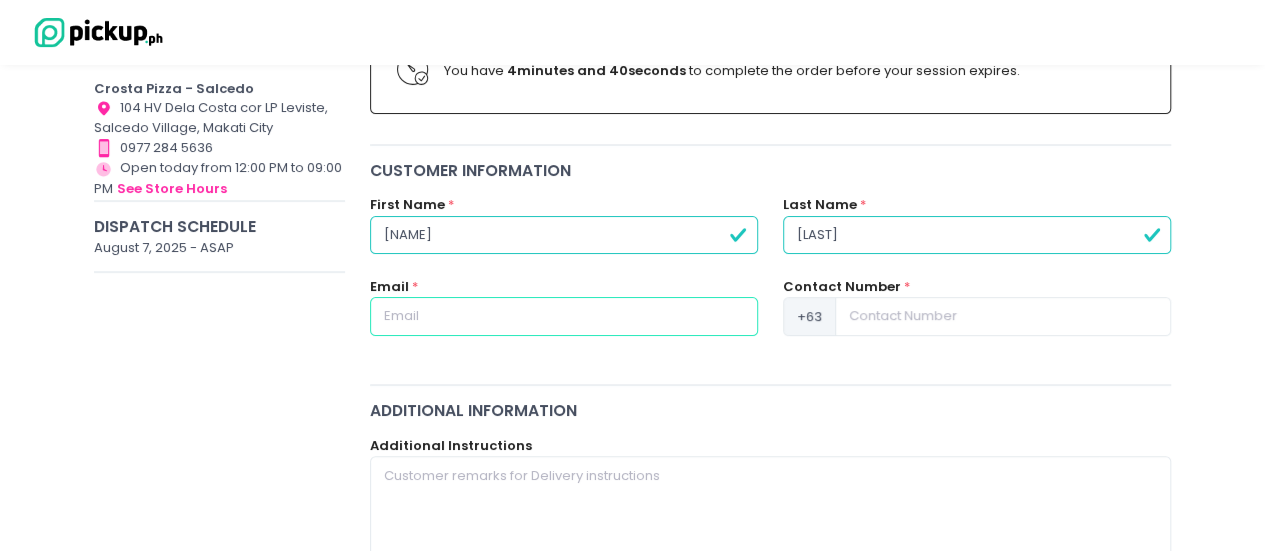 click at bounding box center [564, 316] 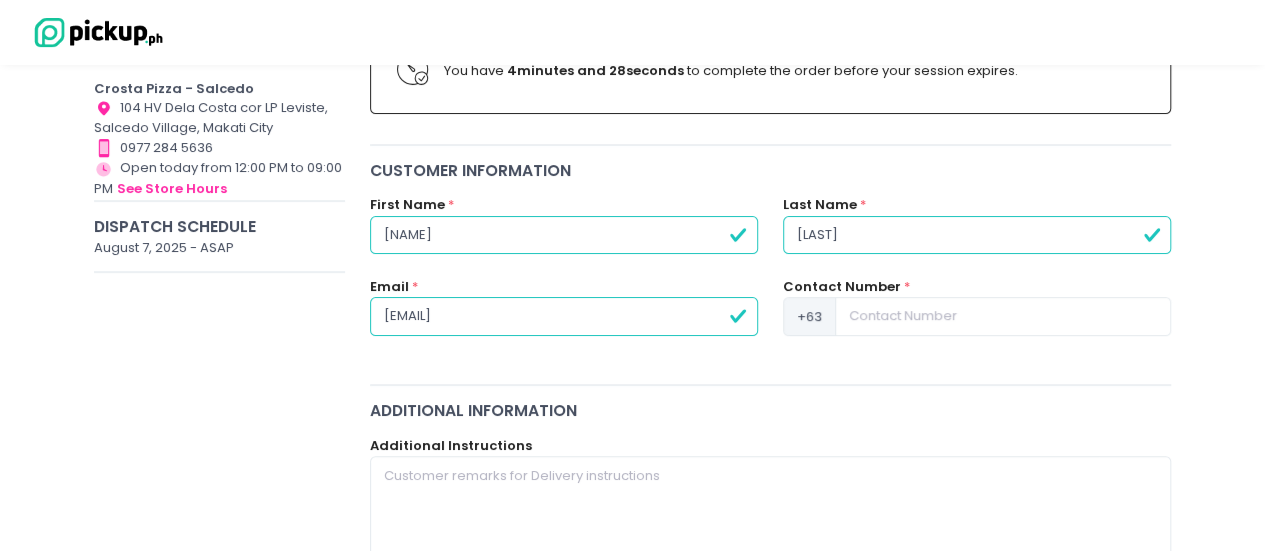 type on "[EMAIL]" 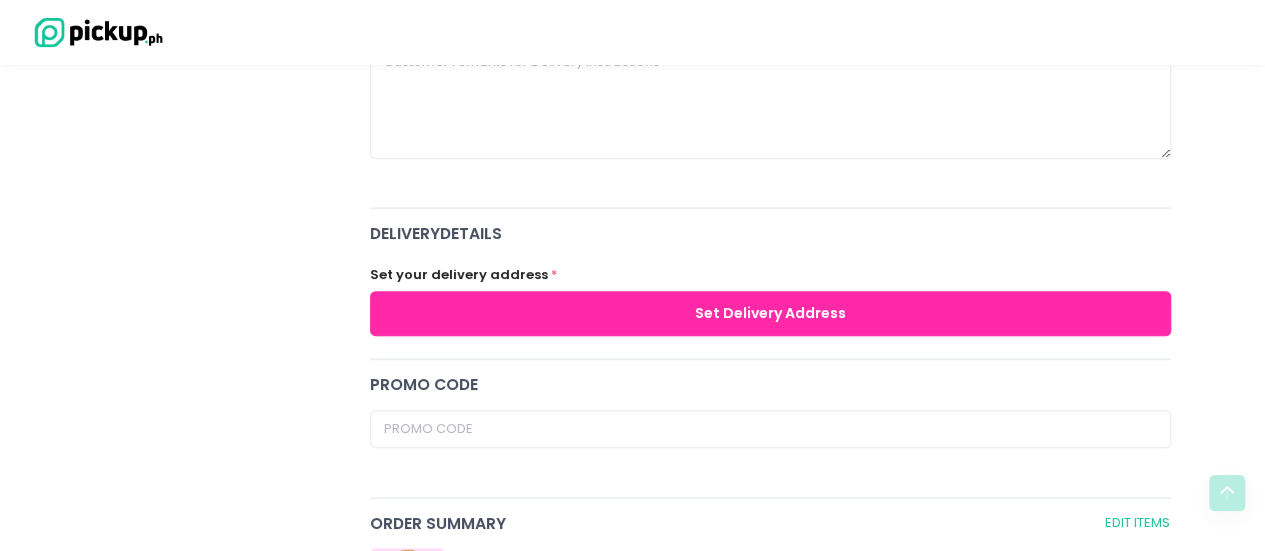 scroll, scrollTop: 800, scrollLeft: 0, axis: vertical 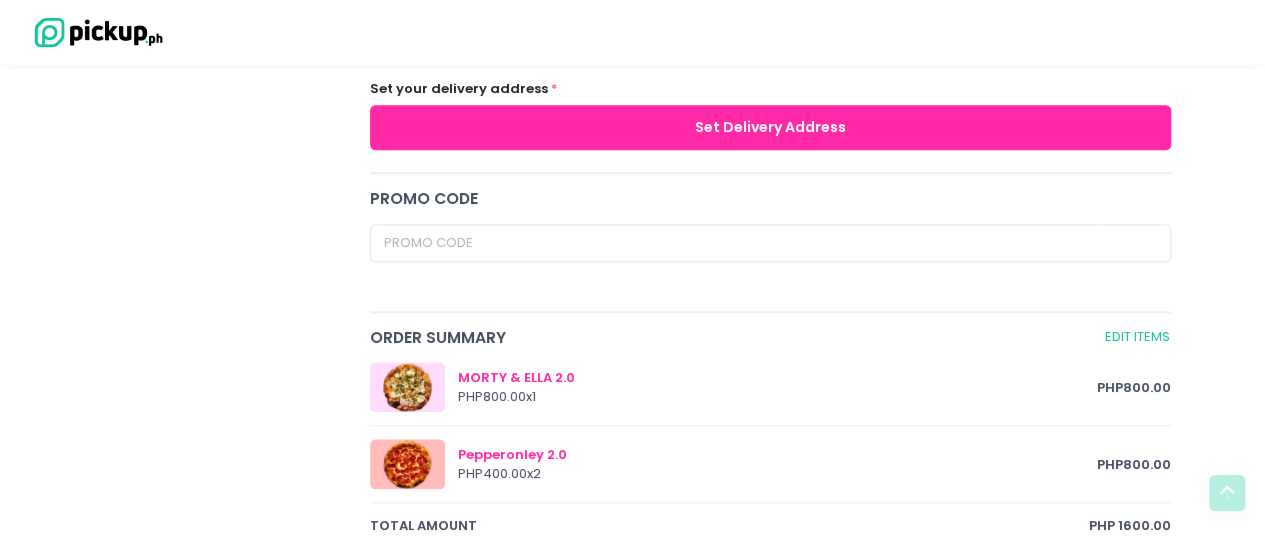 type on "[PHONE]" 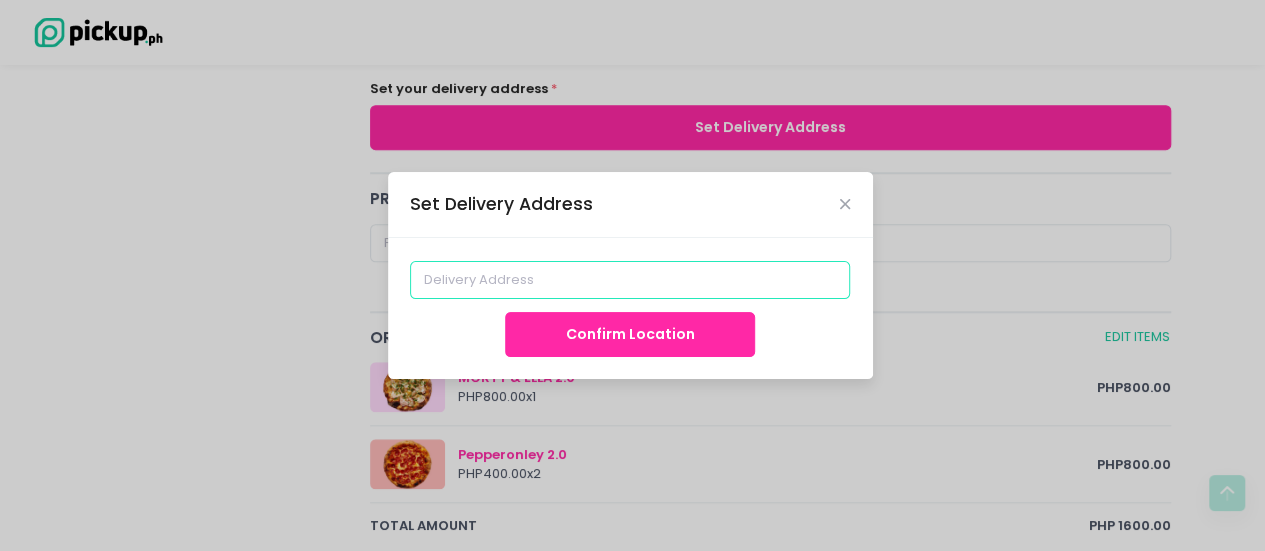 click at bounding box center [630, 280] 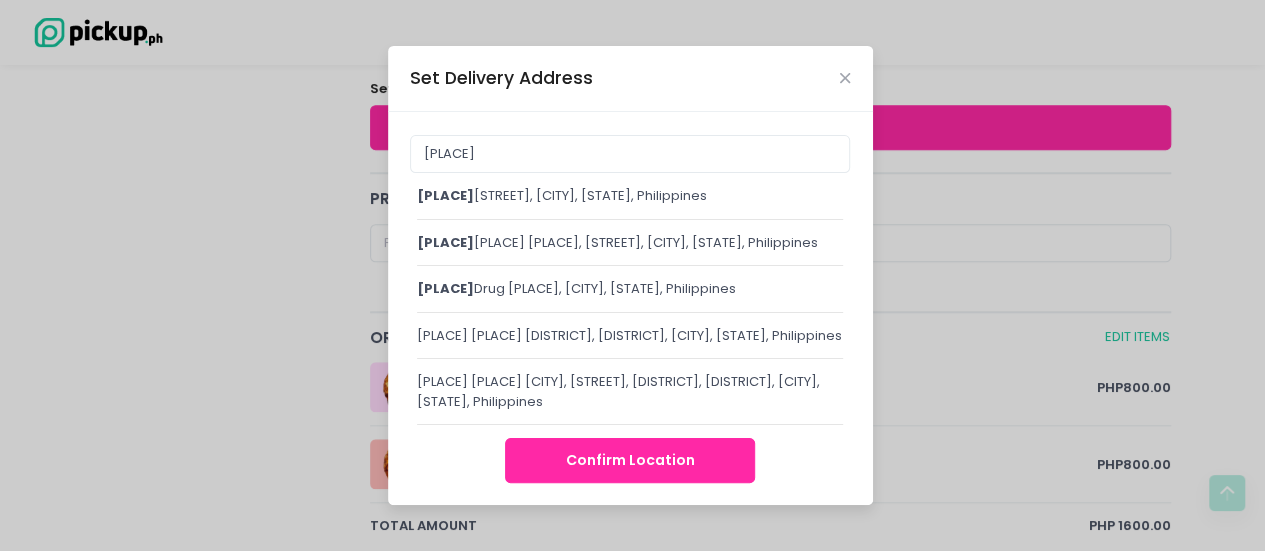 click on "[PLACE] [PLACE], [STREET], [CITY], [STATE], Philippines" at bounding box center (630, 196) 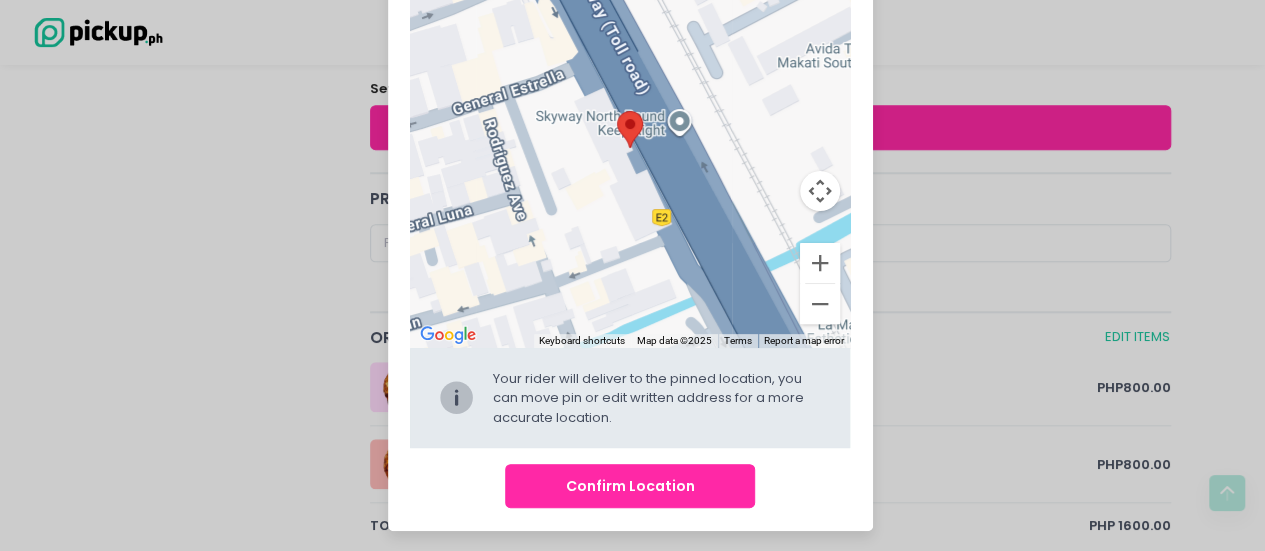 scroll, scrollTop: 216, scrollLeft: 0, axis: vertical 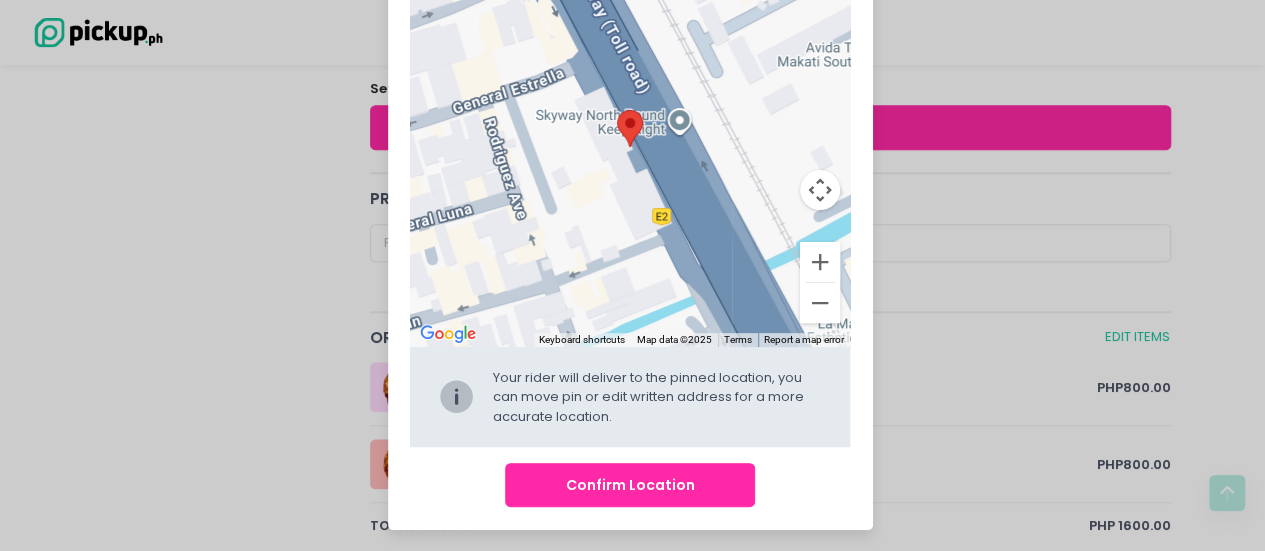 click on "Confirm Location" at bounding box center (630, 485) 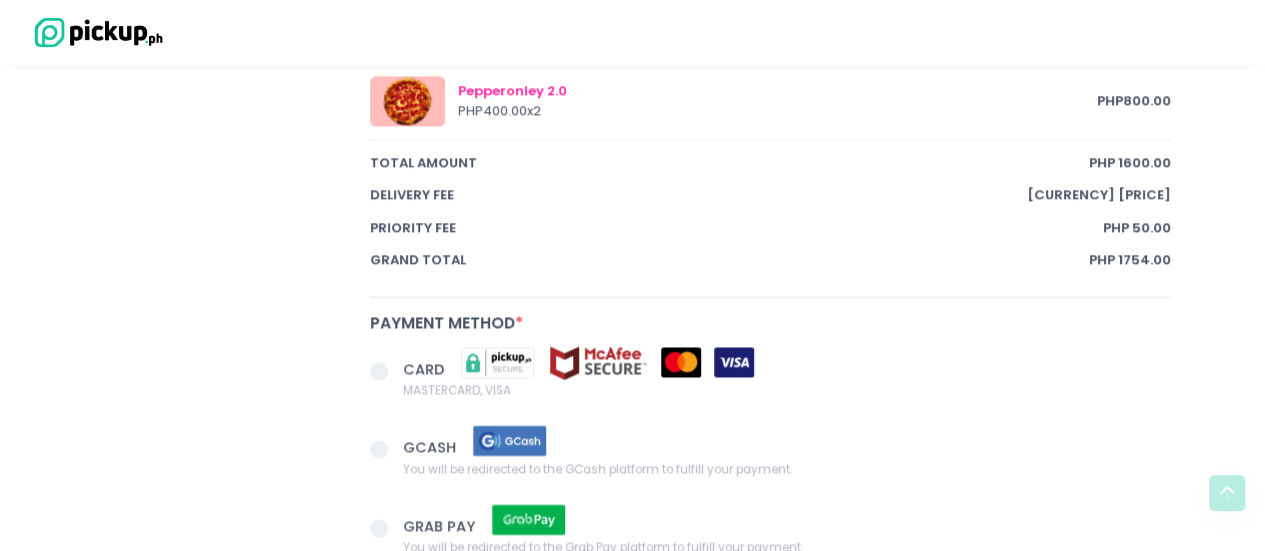 scroll, scrollTop: 1073, scrollLeft: 0, axis: vertical 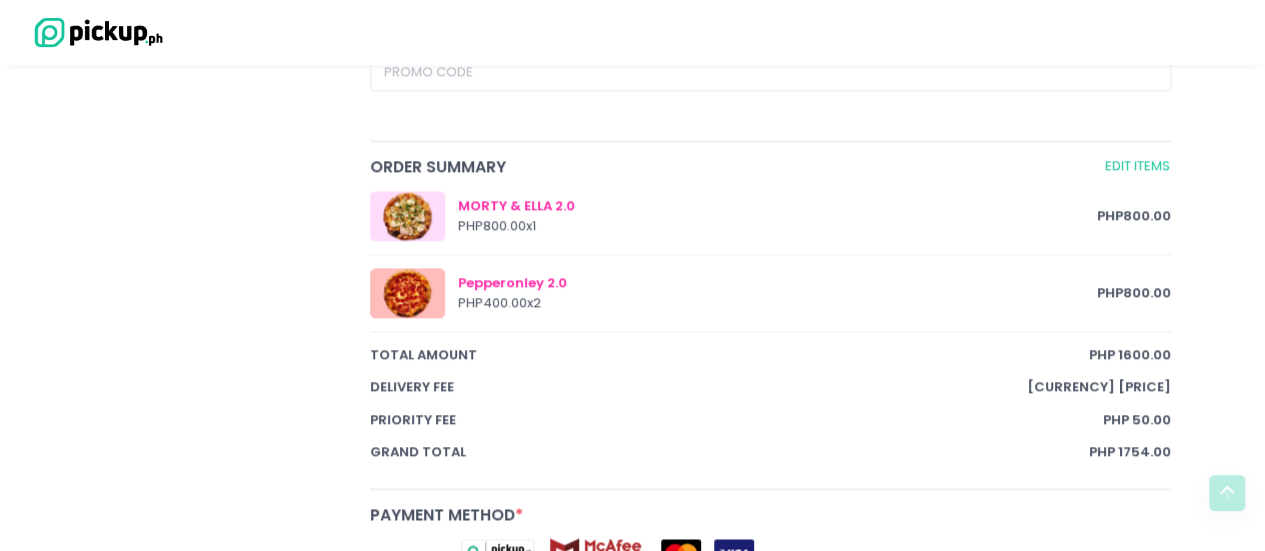 click on "[NAME] [NAME] [PRICE]  x  1 [PRICE] [NAME] [PRICE]  x  2 [PRICE] total amount     [CURRENCY] [PRICE] Delivery Fee   [CURRENCY] [PRICE] Priority Fee   [CURRENCY] [PRICE] Grand total   [CURRENCY] [PRICE]" at bounding box center (770, 326) 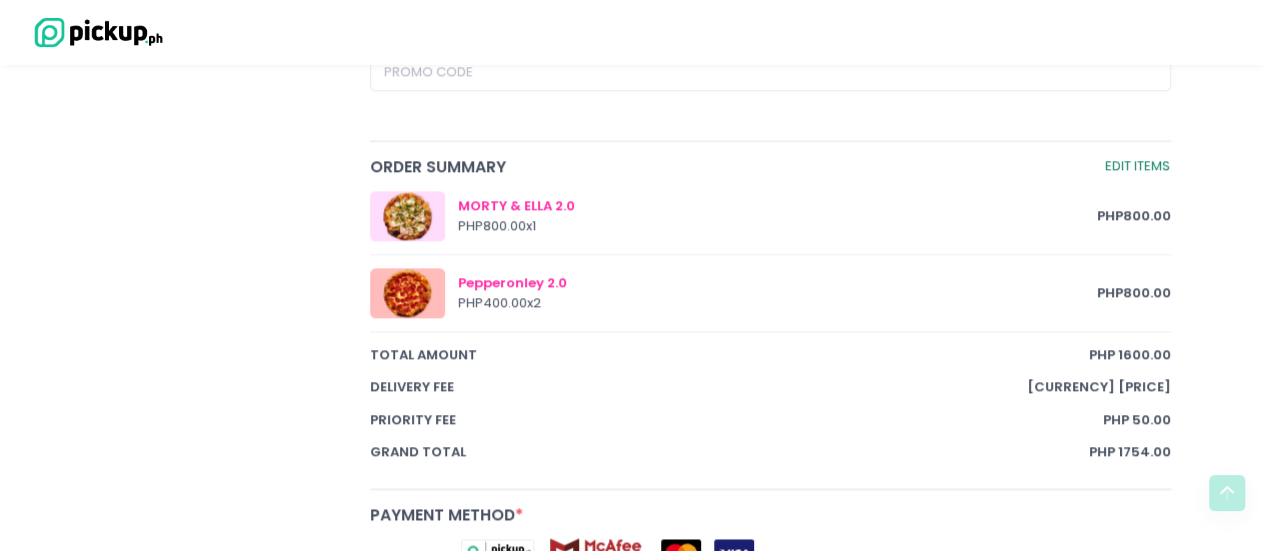 click on "Edit Items" at bounding box center [1137, 166] 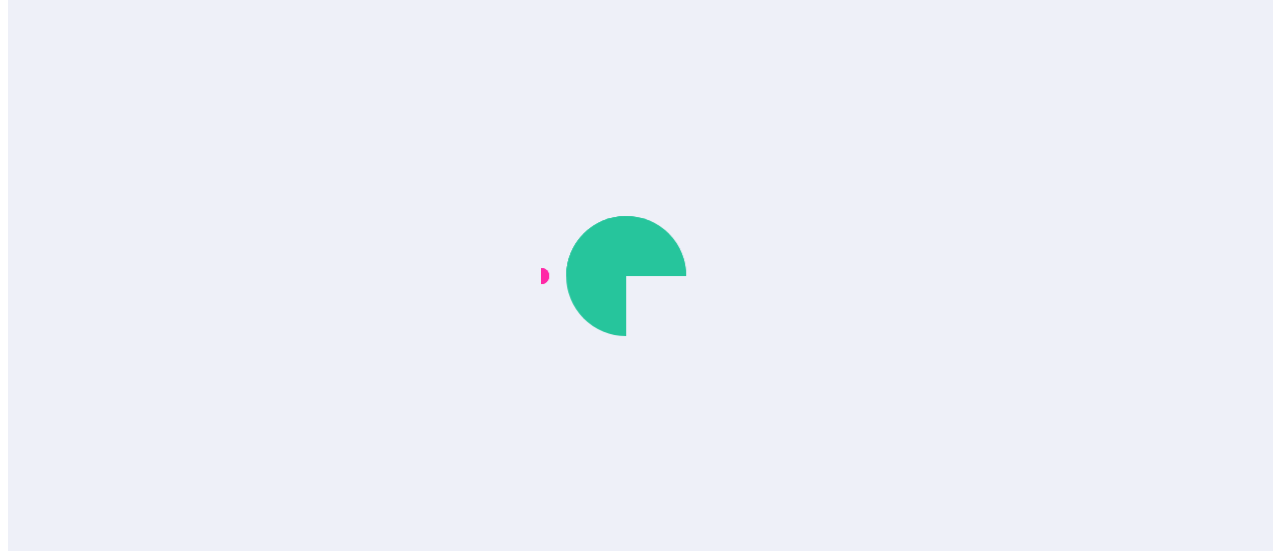 scroll, scrollTop: 0, scrollLeft: 0, axis: both 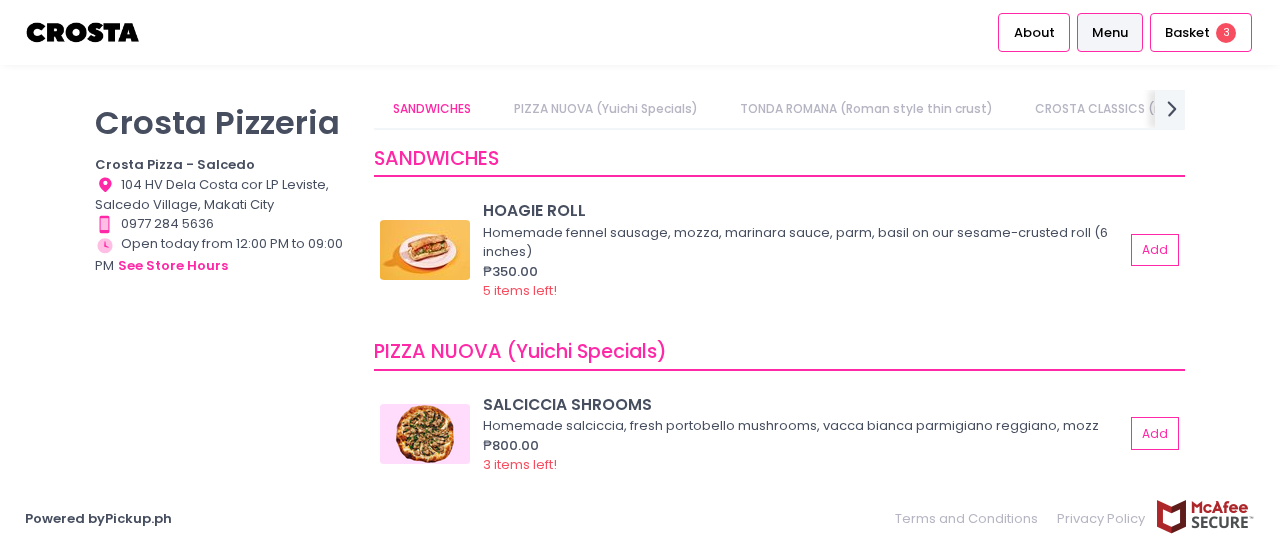 click on "PIZZA NUOVA (Yuichi Specials)" at bounding box center (605, 109) 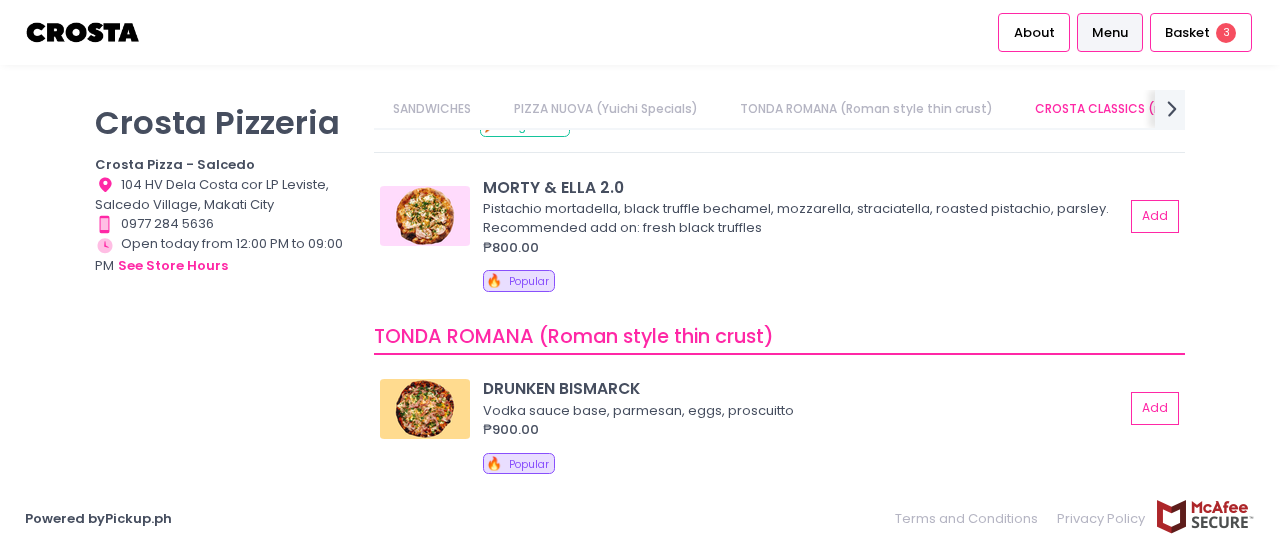 scroll, scrollTop: 900, scrollLeft: 0, axis: vertical 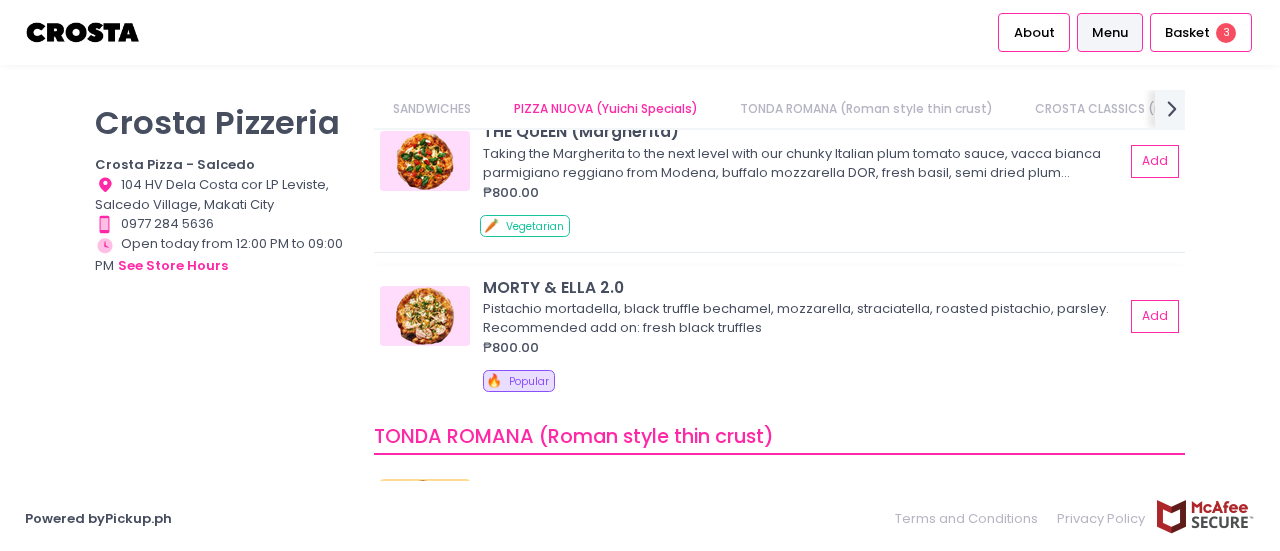 click on "MORTY & ELLA 2.0" at bounding box center [803, 287] 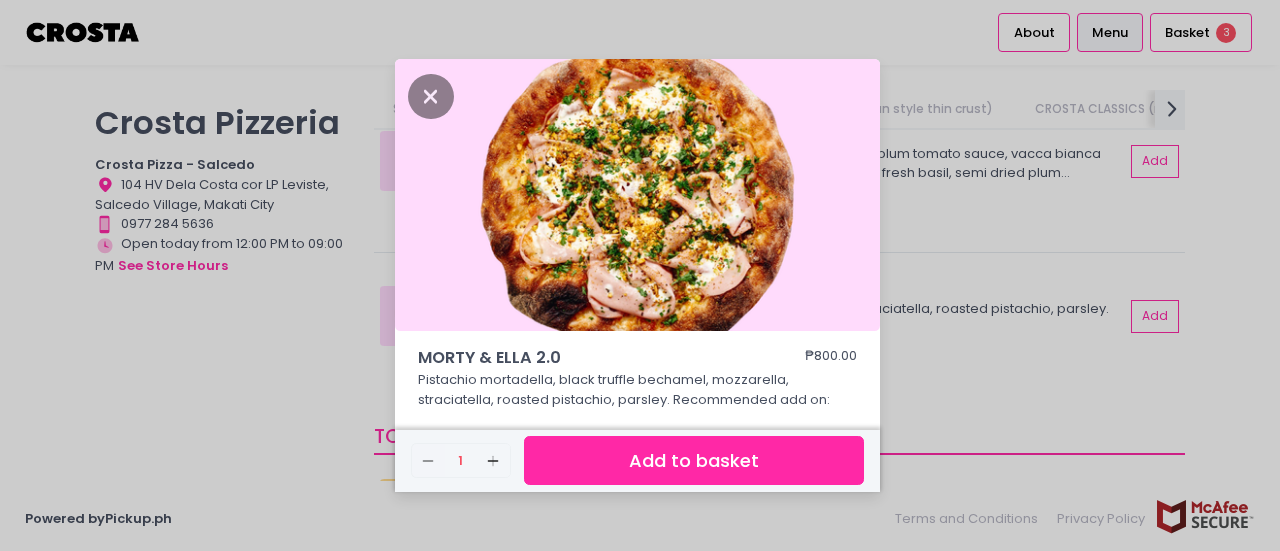 scroll, scrollTop: 254, scrollLeft: 0, axis: vertical 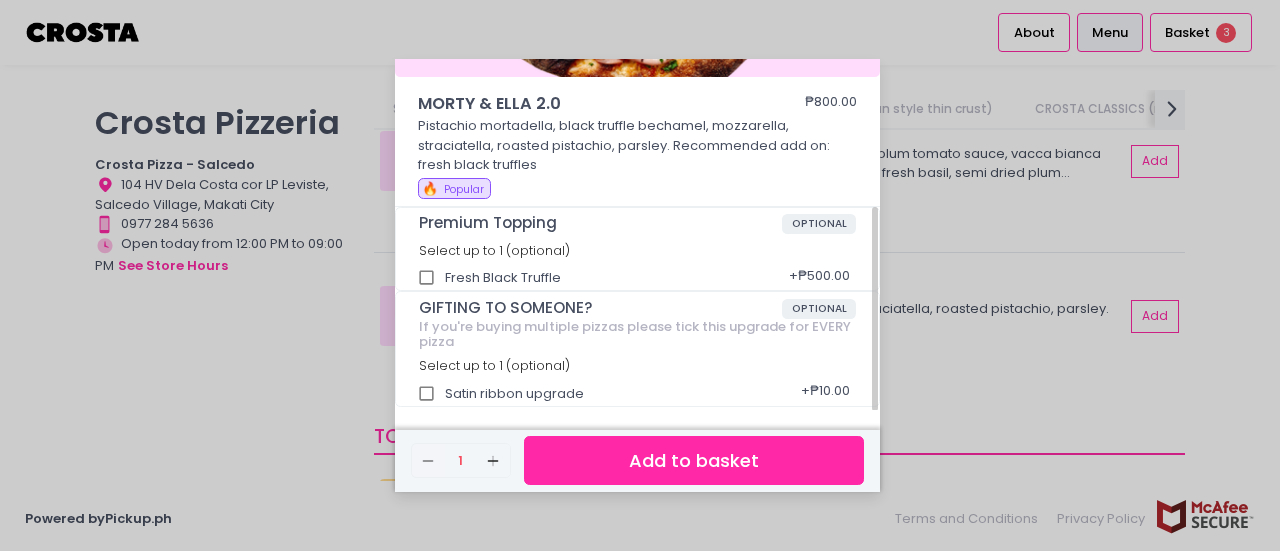 click on "Fresh Black Truffle" at bounding box center (427, 278) 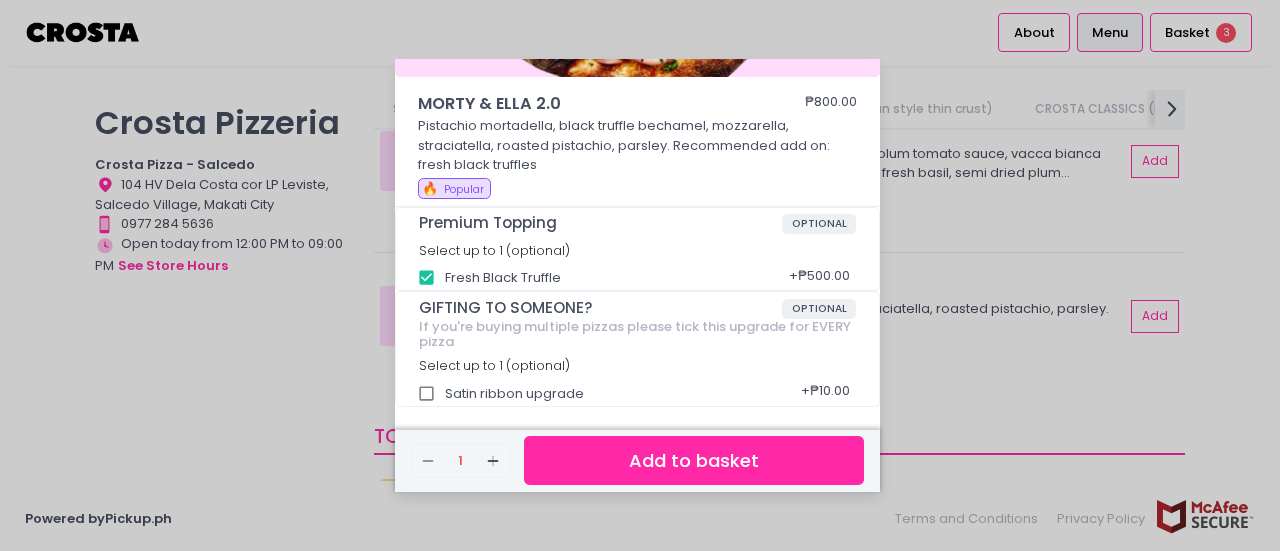 click on "Add to basket" at bounding box center [694, 460] 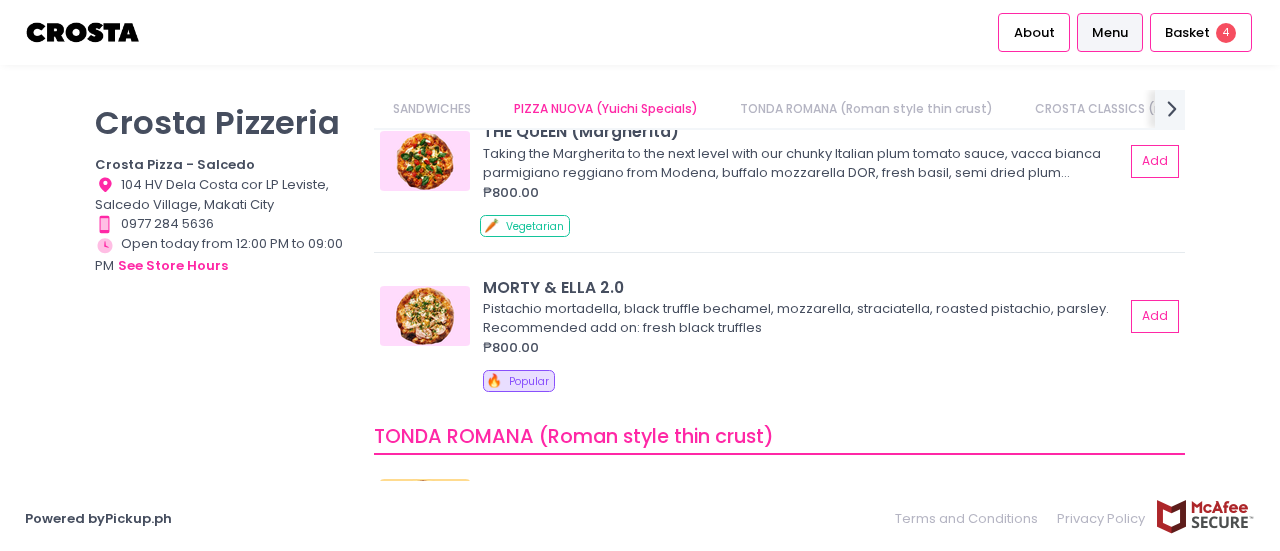 scroll, scrollTop: 253, scrollLeft: 0, axis: vertical 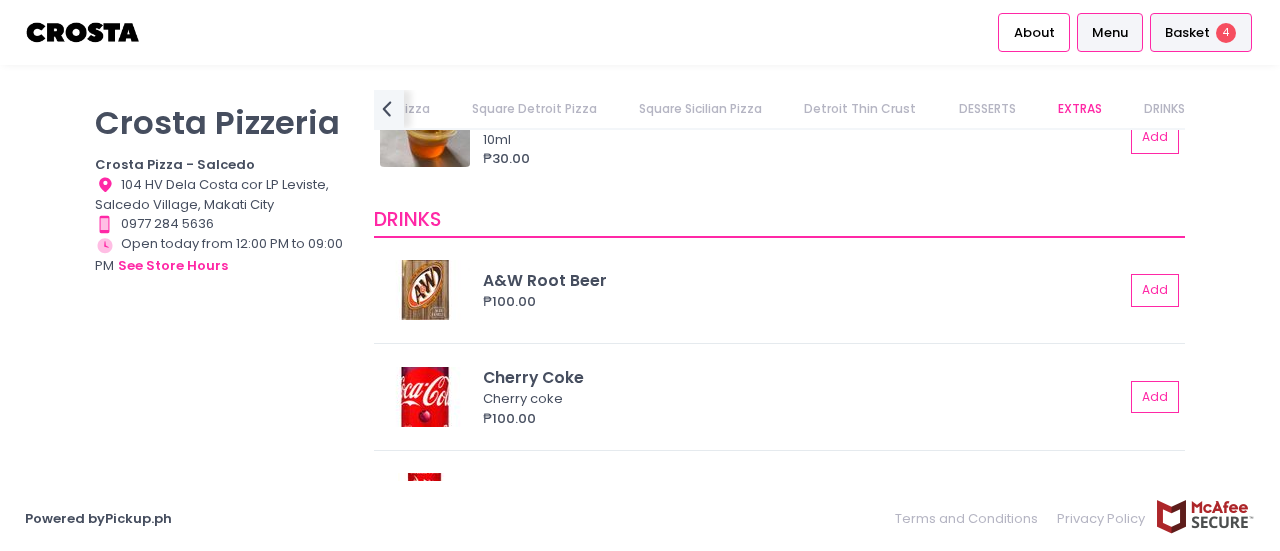 click on "Basket" at bounding box center (1187, 33) 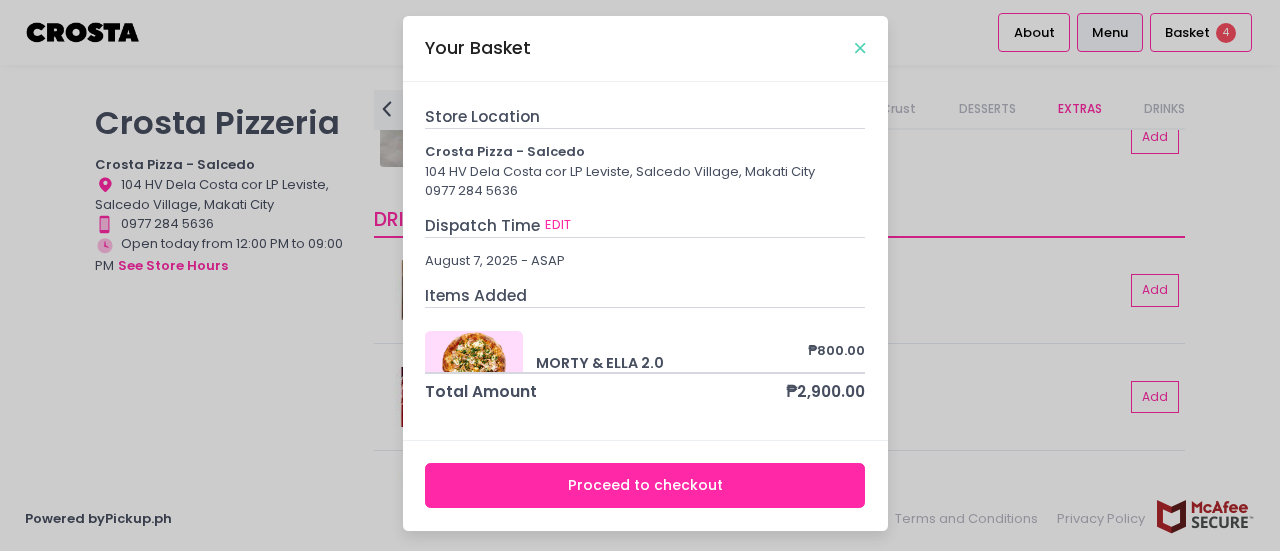 click at bounding box center [860, 48] 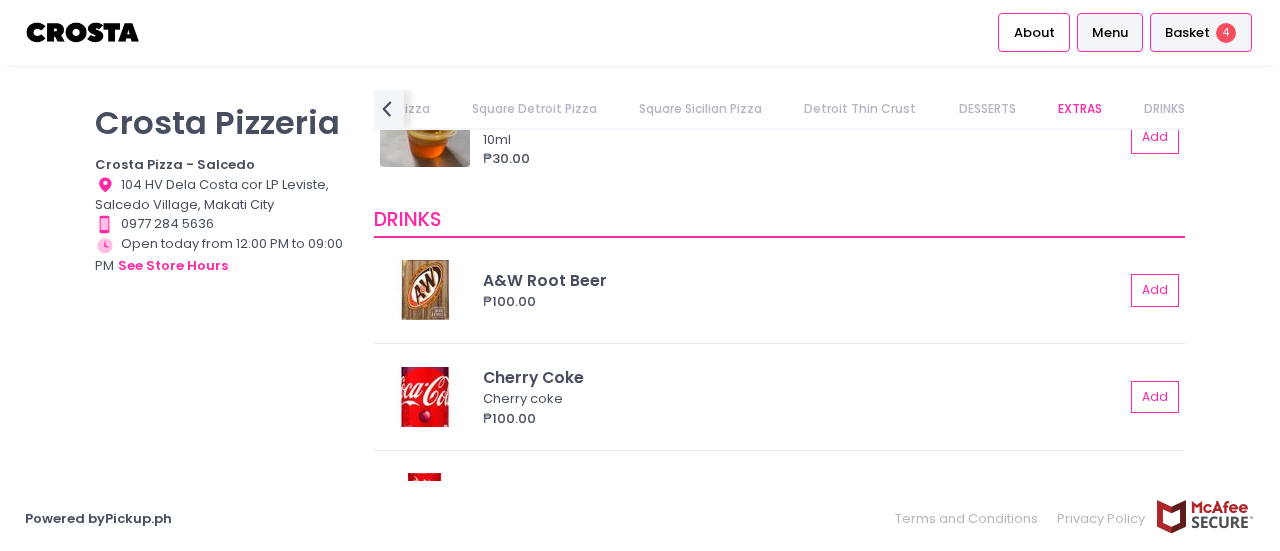 click on "Basket 4" at bounding box center (1201, 32) 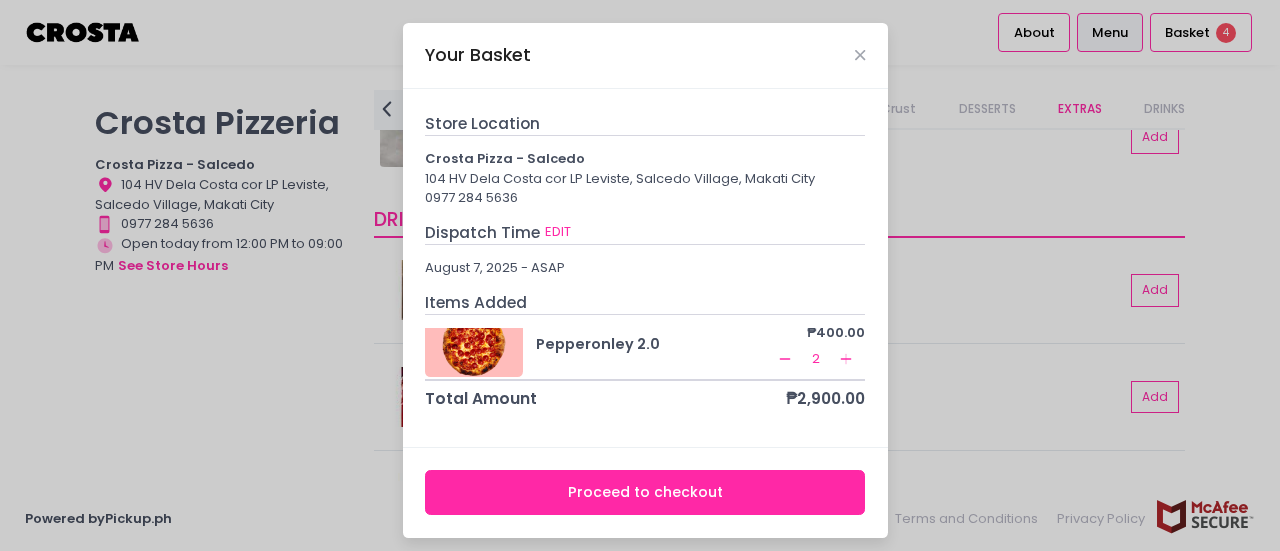 click on "Add Created with Sketch." 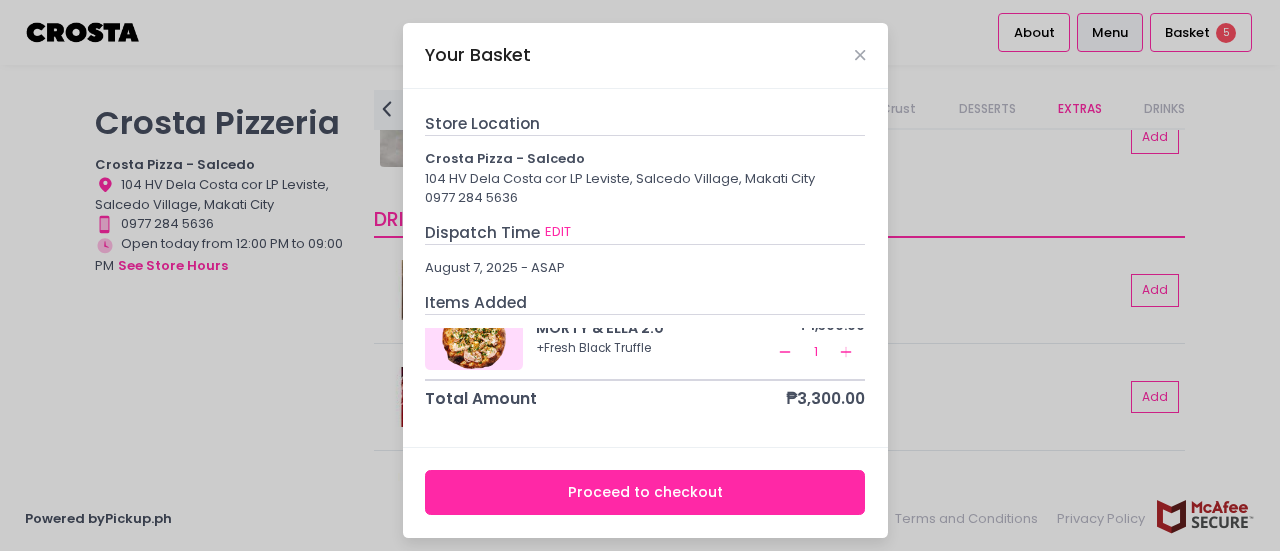 click on "Proceed to checkout" at bounding box center [645, 492] 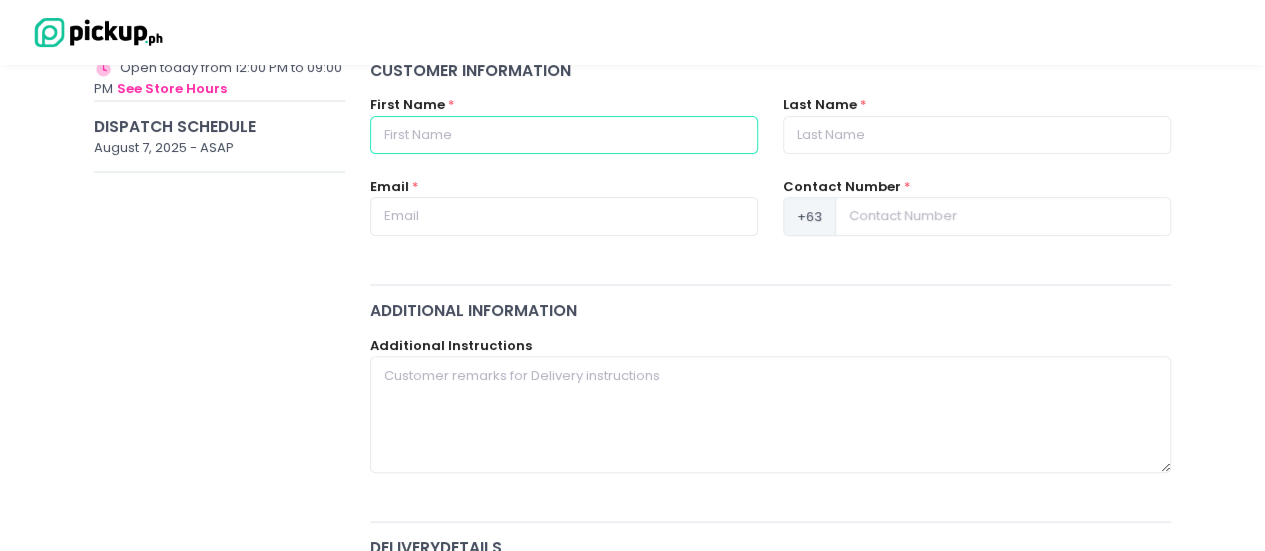 click at bounding box center (564, 135) 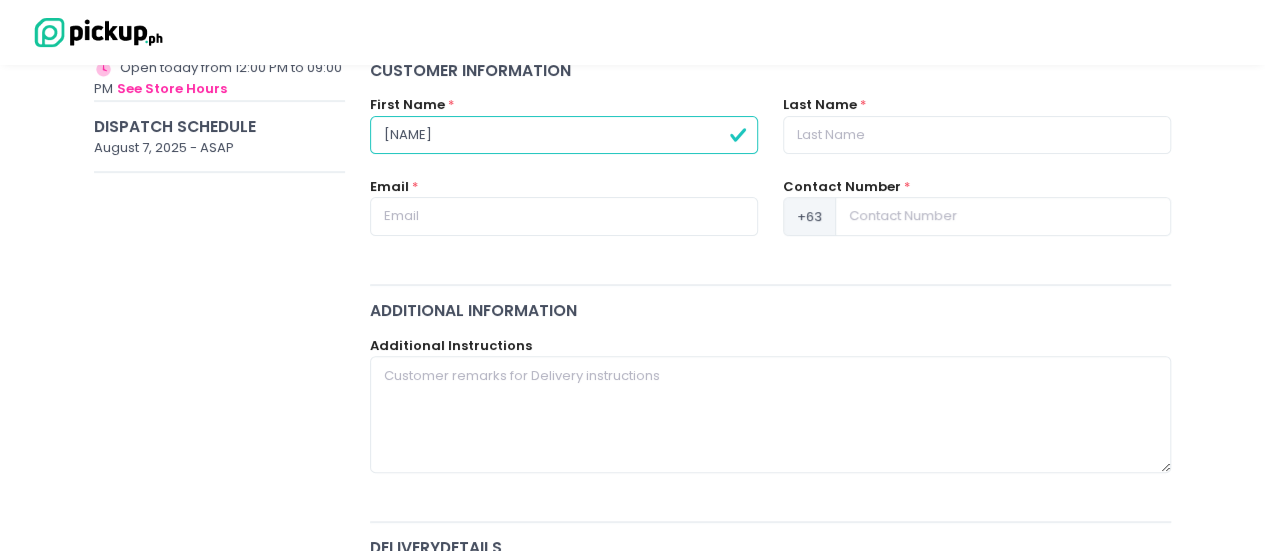 type on "[NAME]" 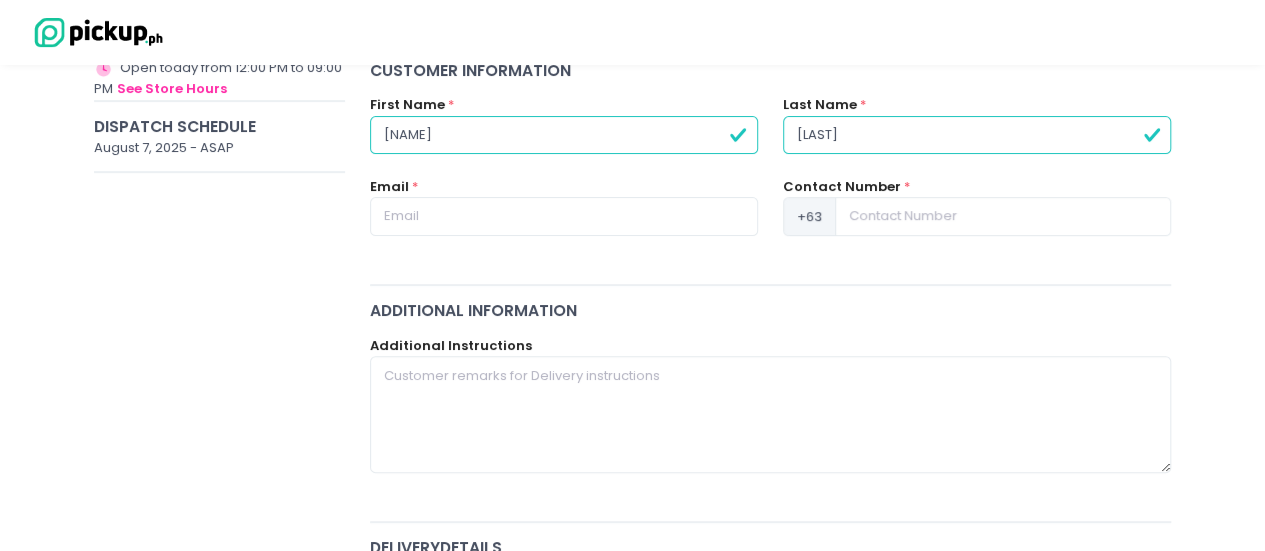 type on "[LAST]" 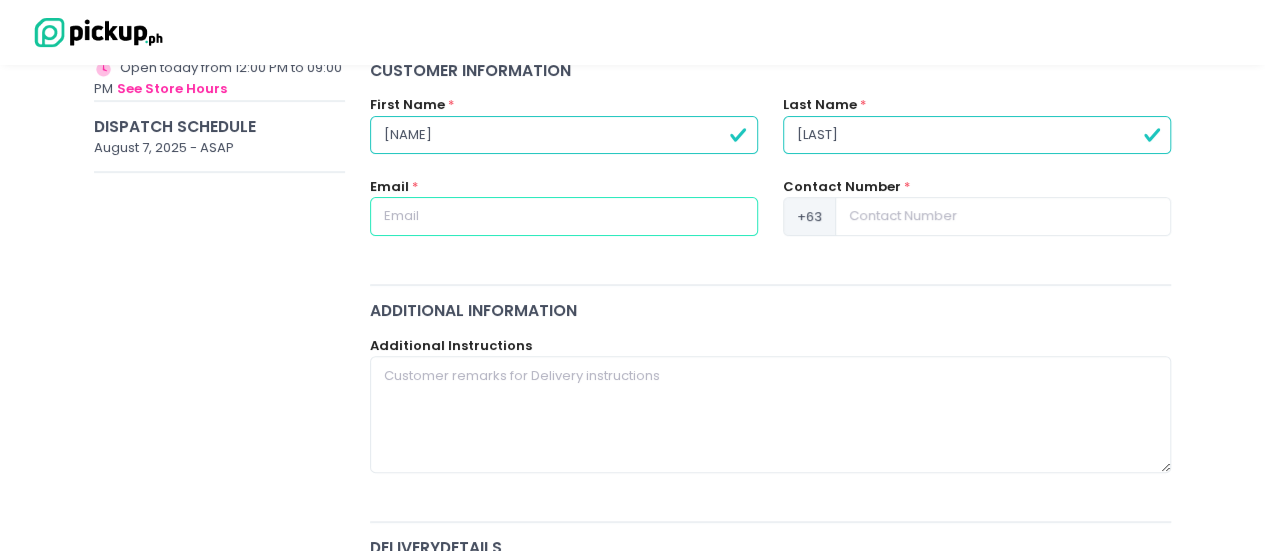 click at bounding box center (564, 216) 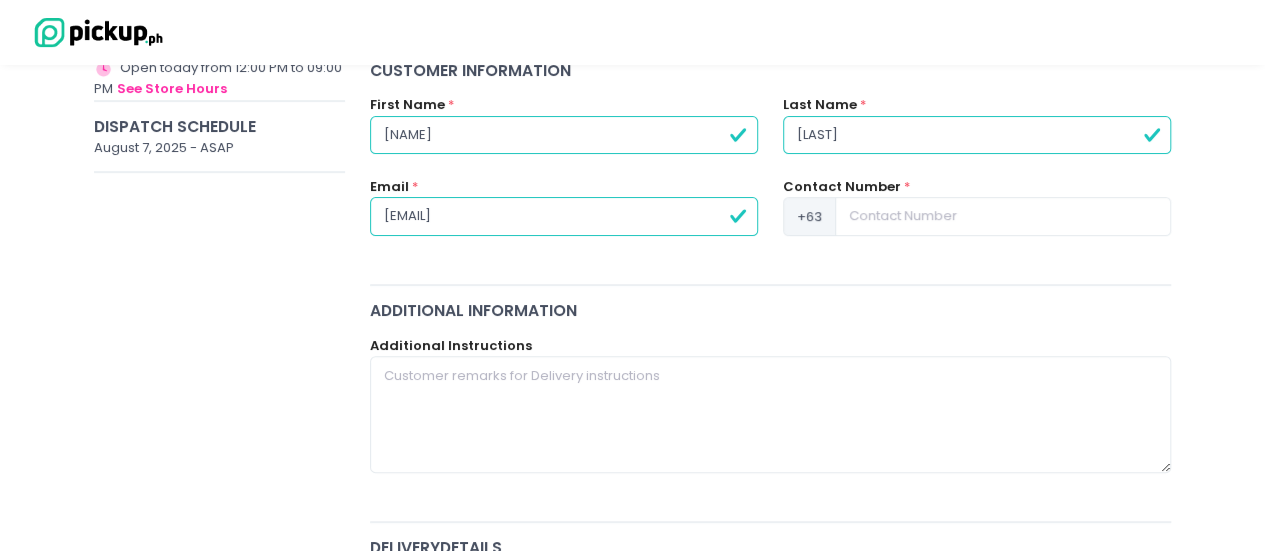 type on "[EMAIL]" 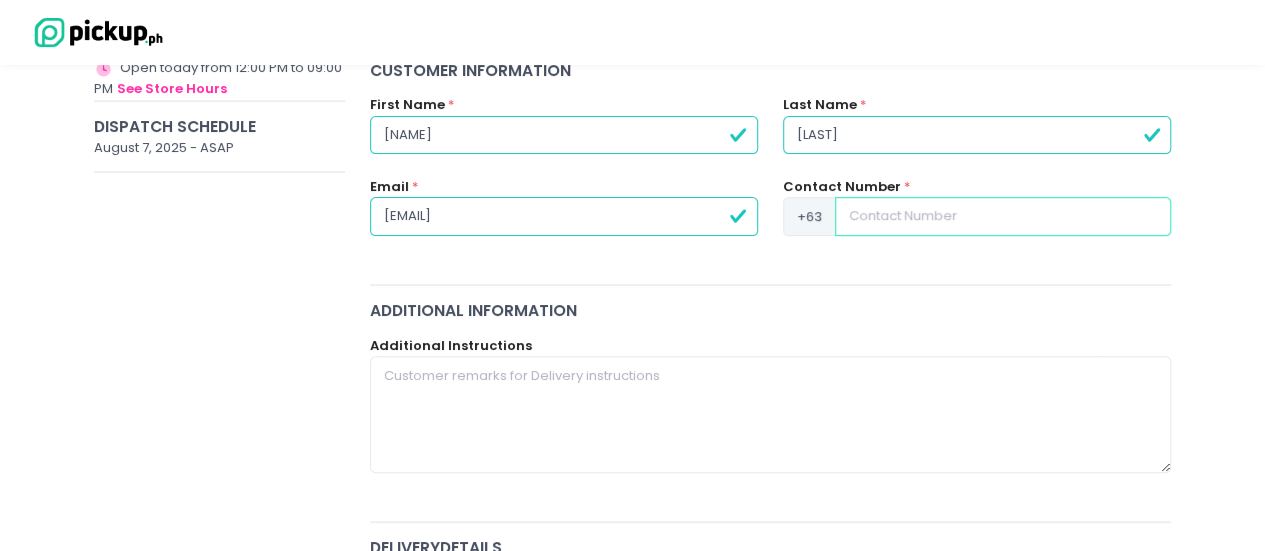 type on "0" 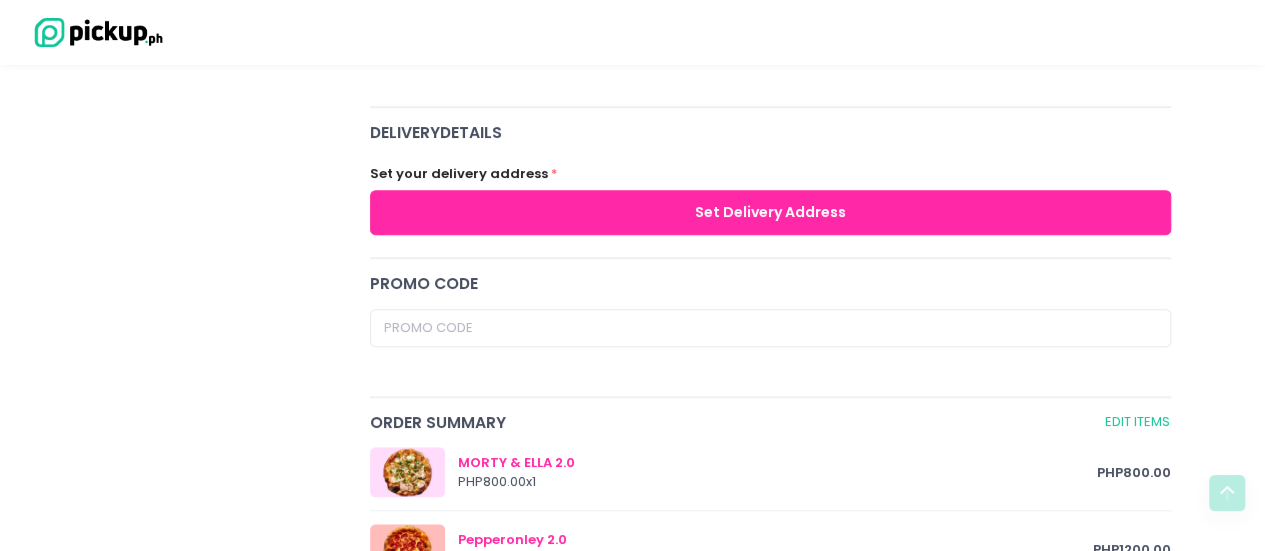 scroll, scrollTop: 800, scrollLeft: 0, axis: vertical 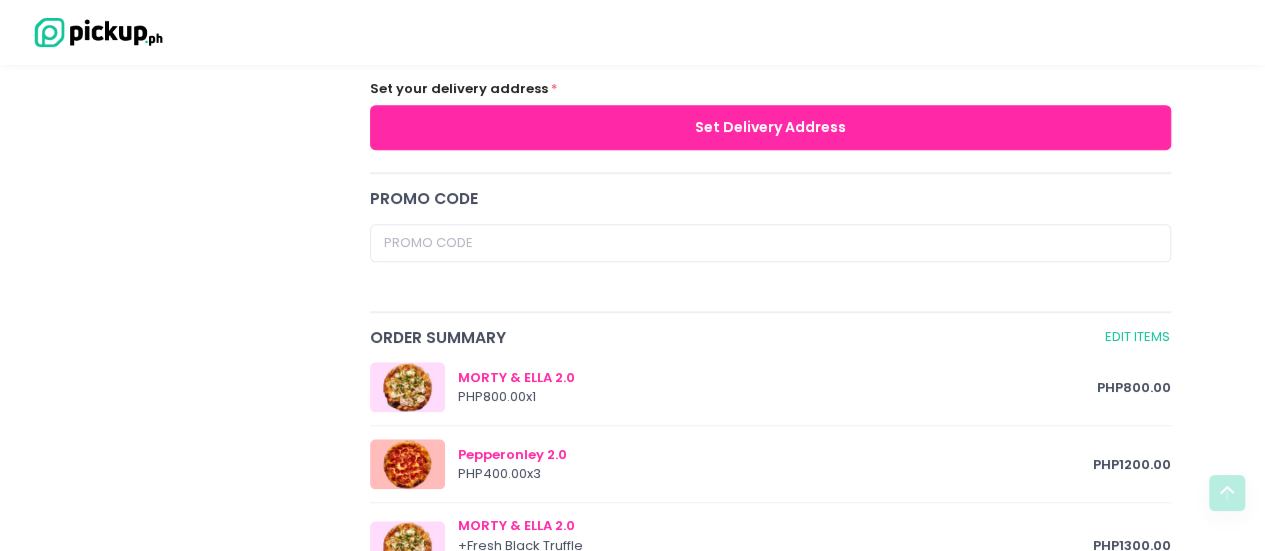 type on "[PHONE]" 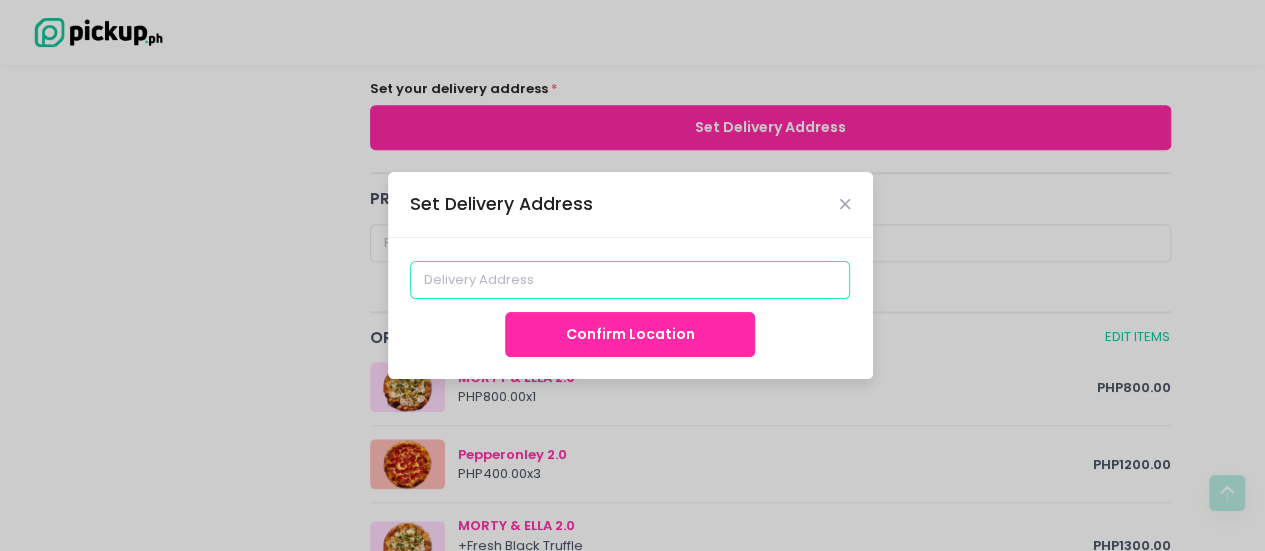 click at bounding box center [630, 280] 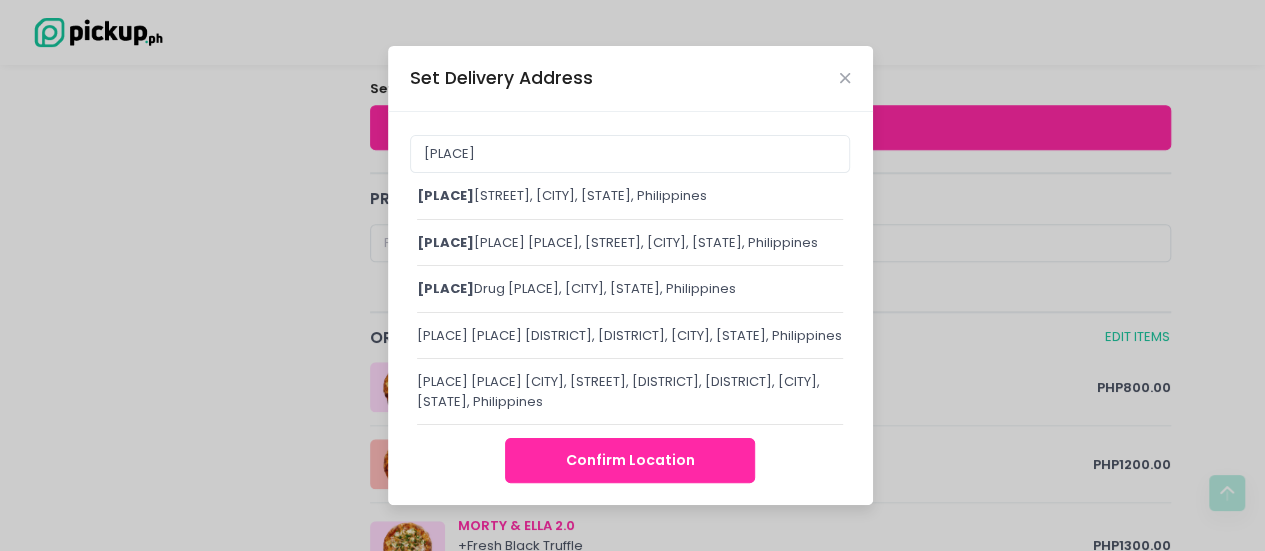 click on "[PLACE] [PLACE], [STREET], [CITY], [STATE], Philippines" at bounding box center [630, 196] 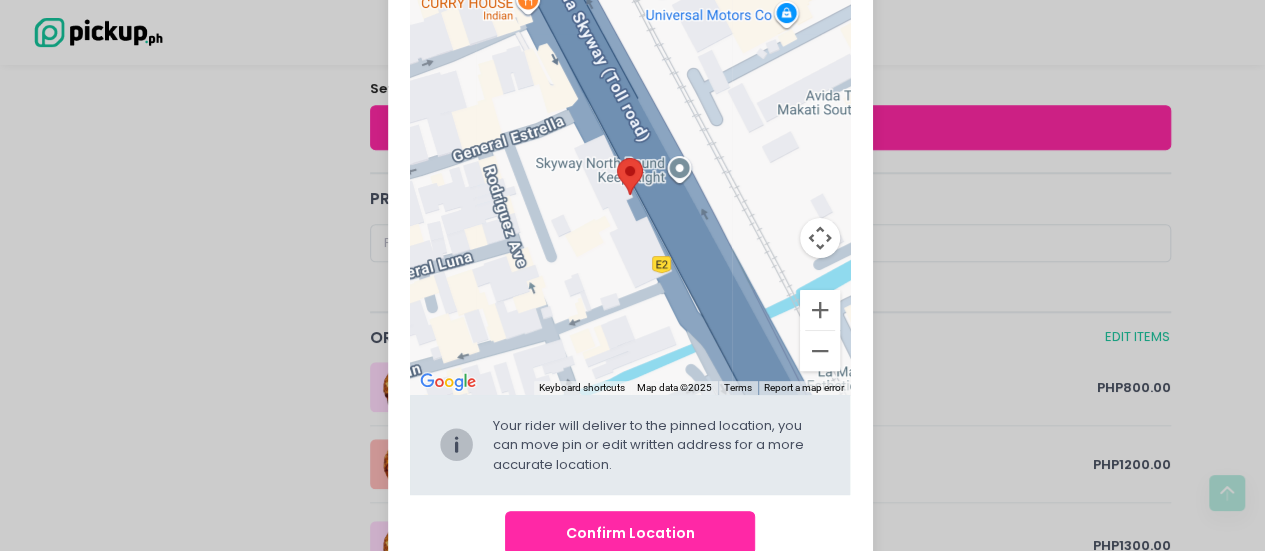scroll, scrollTop: 216, scrollLeft: 0, axis: vertical 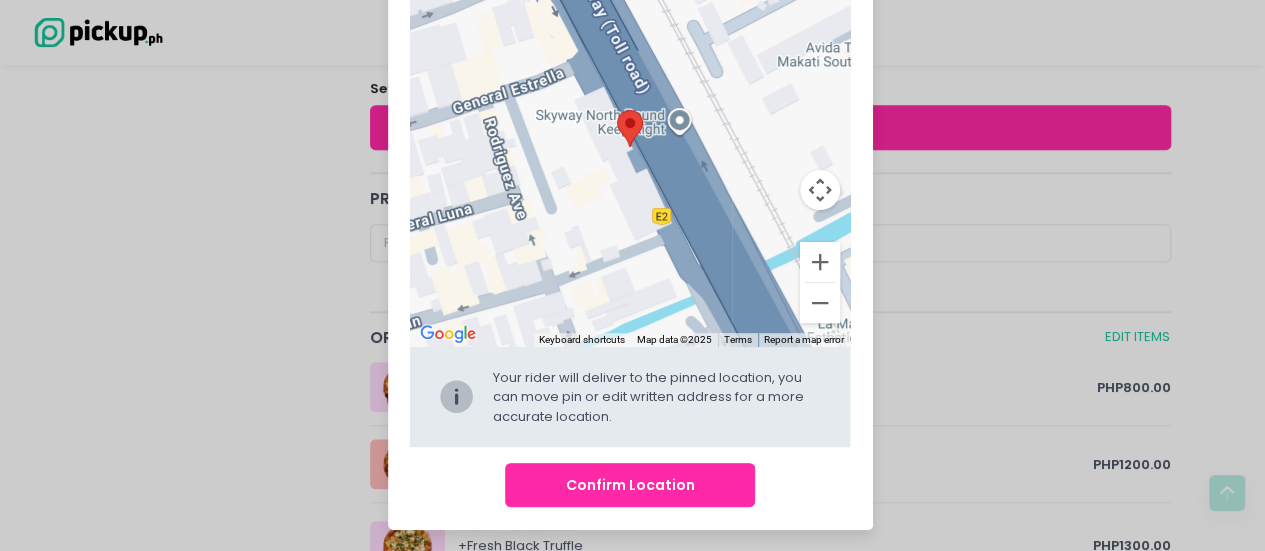 click on "Confirm Location" at bounding box center (630, 485) 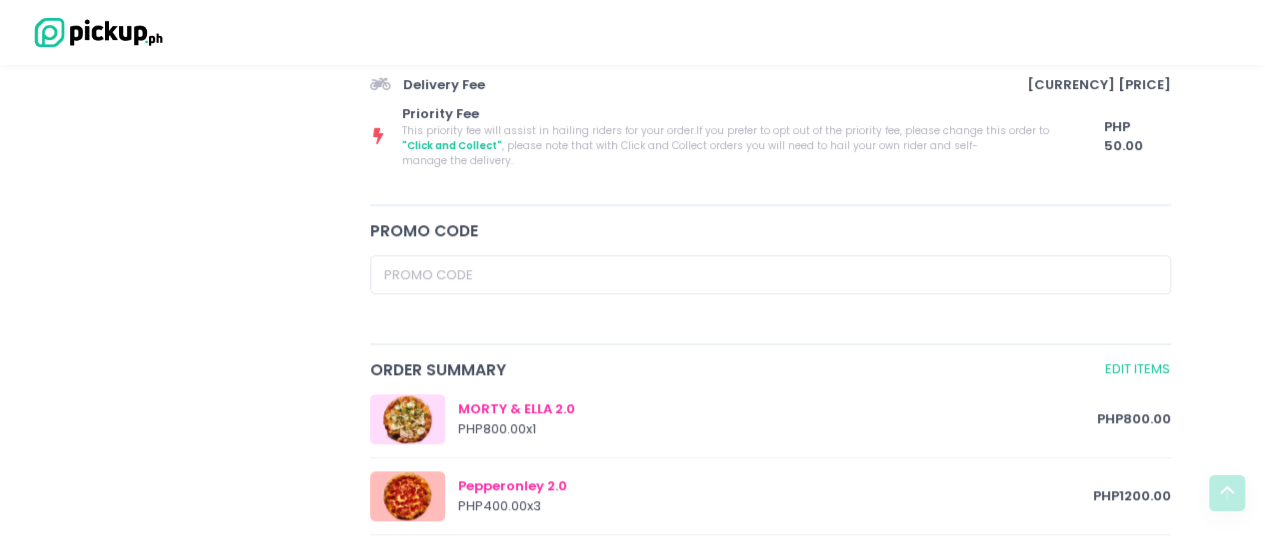 scroll, scrollTop: 873, scrollLeft: 0, axis: vertical 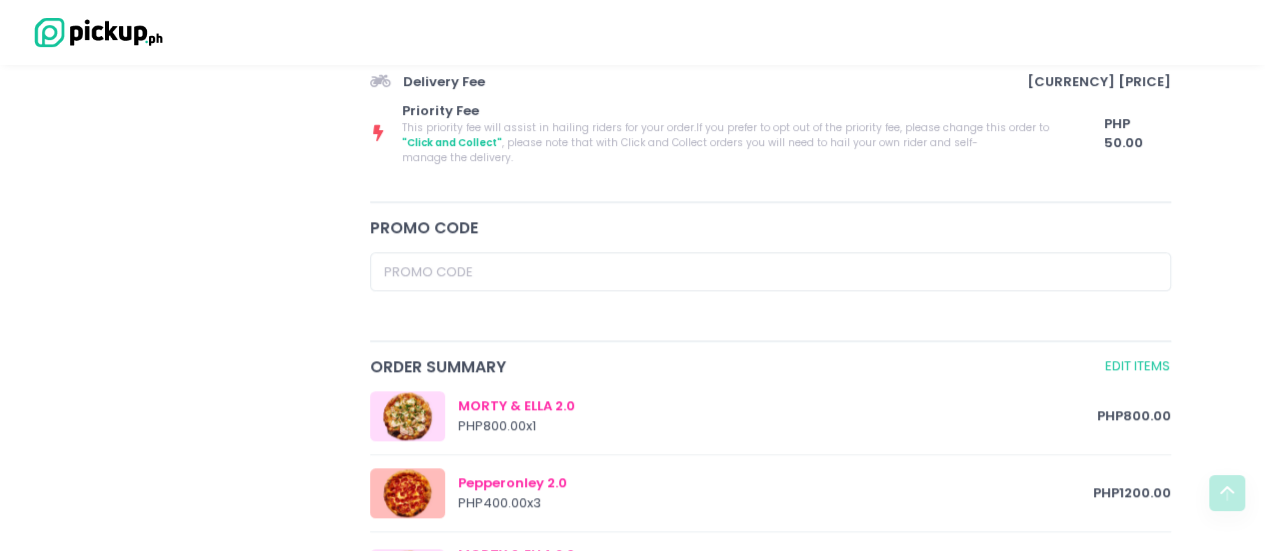 click on "This priority fee will assist in hailing riders for your order. If you prefer to opt out of the priority fee, please change this order to   "Click and Collect" , please note that with Click and Collect orders you will need to hail your own rider and self-manage the delivery." at bounding box center [736, 142] 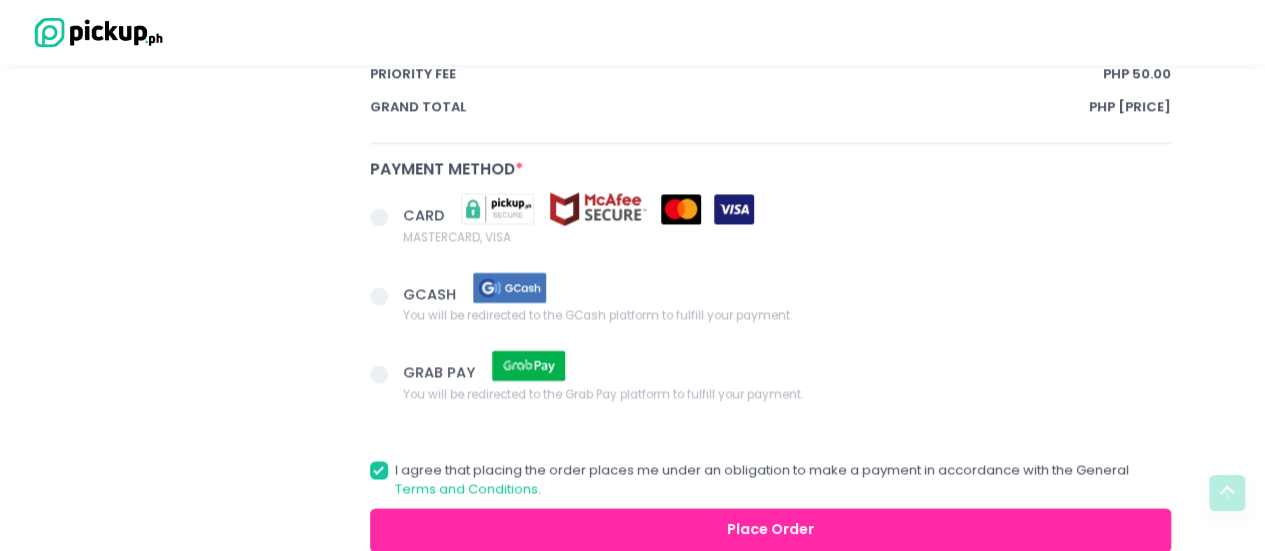 scroll, scrollTop: 1473, scrollLeft: 0, axis: vertical 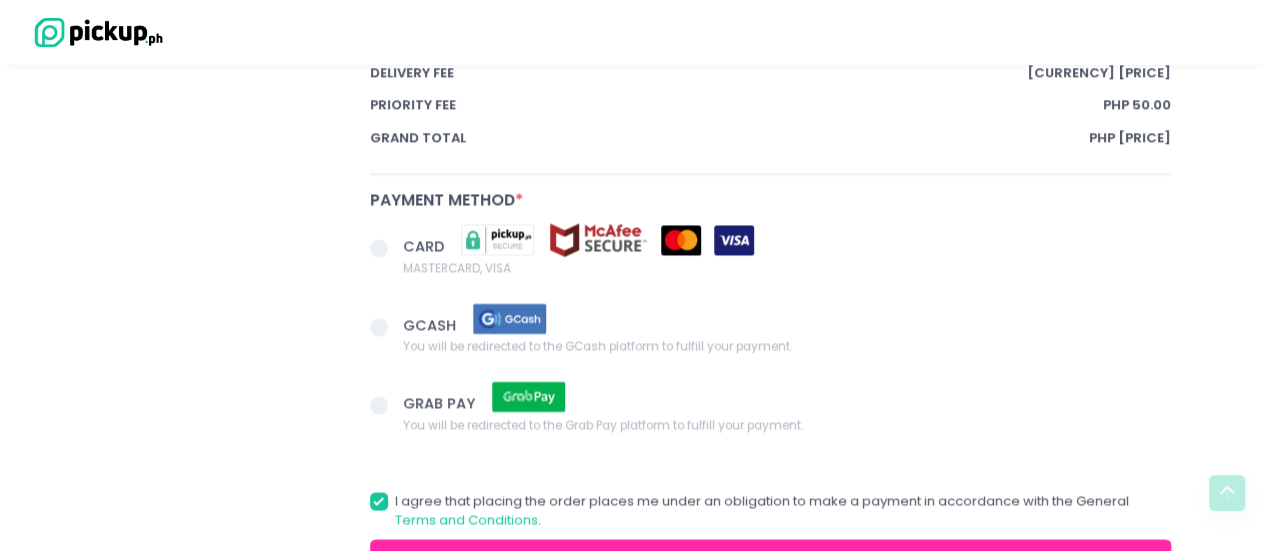 click at bounding box center [379, 248] 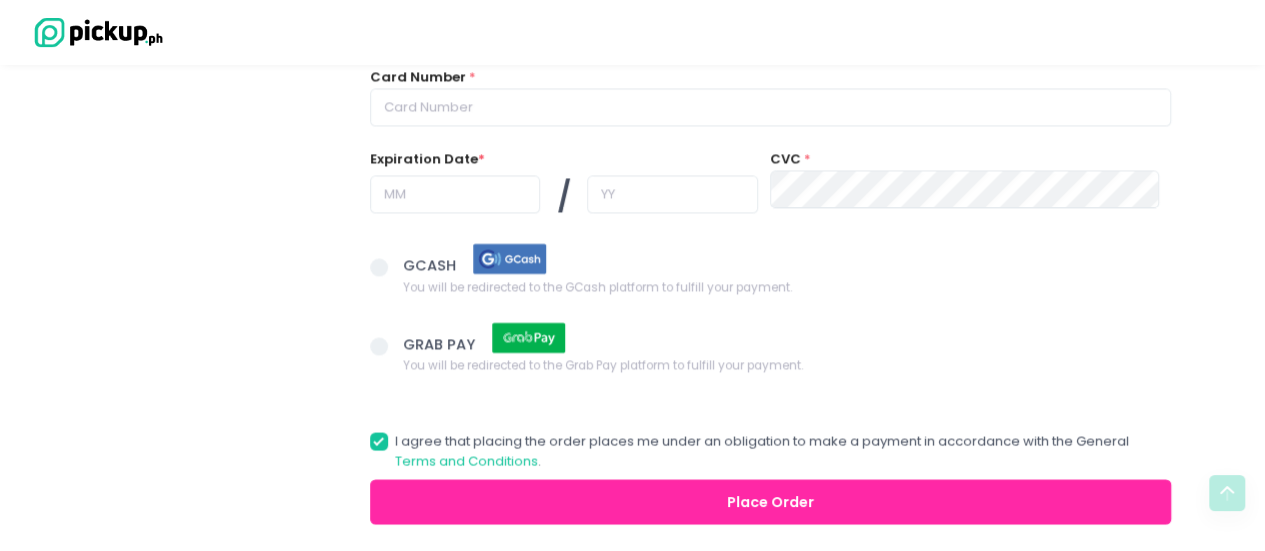 scroll, scrollTop: 1680, scrollLeft: 0, axis: vertical 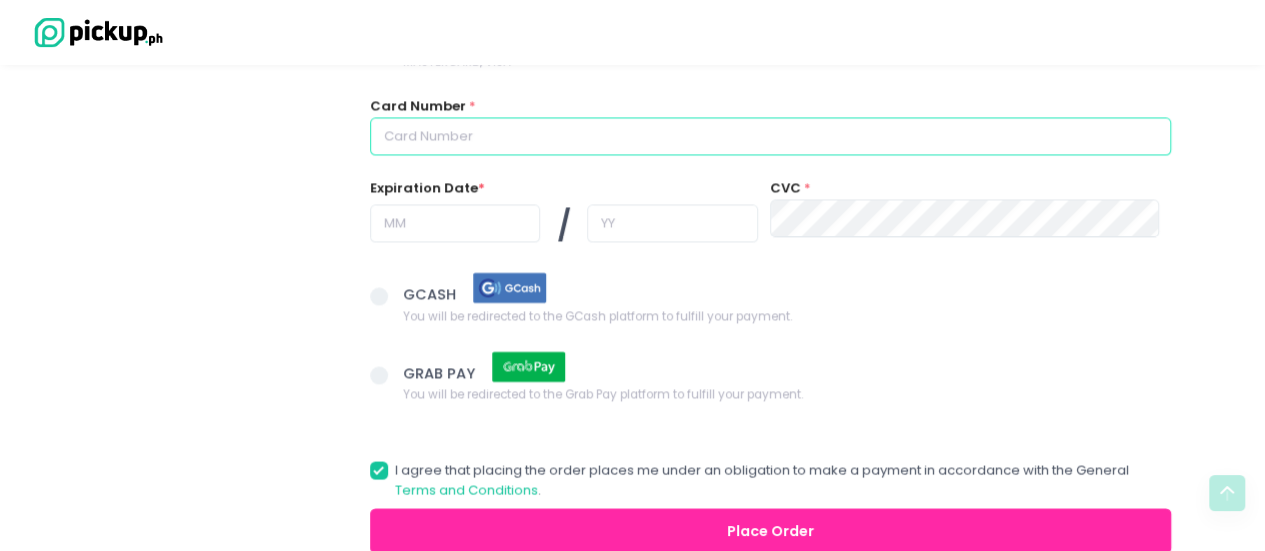 click at bounding box center (771, 136) 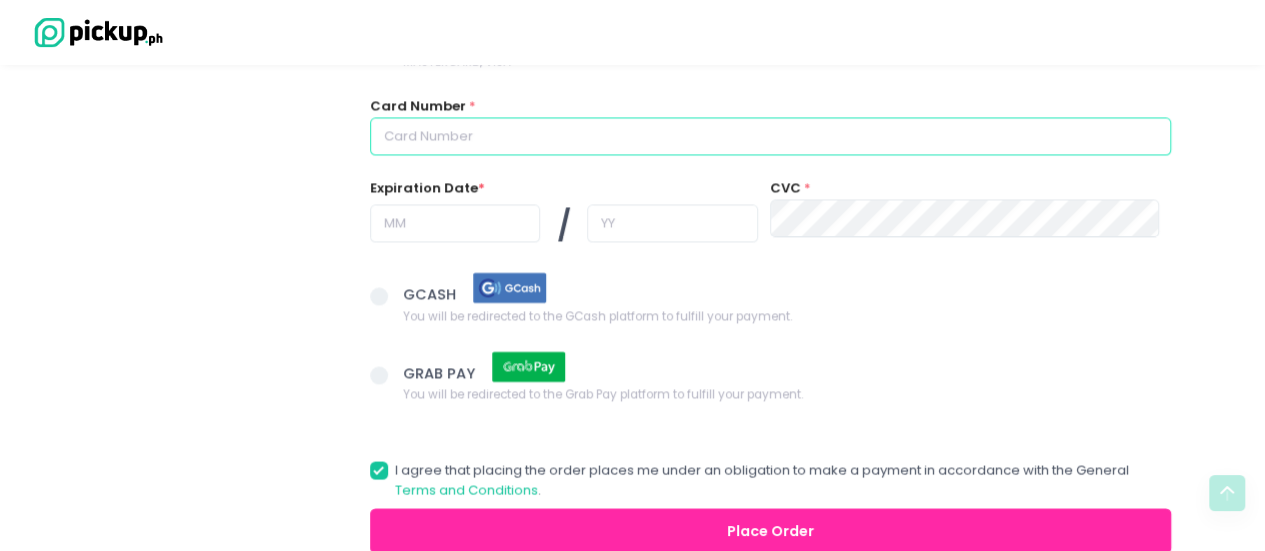 radio on "true" 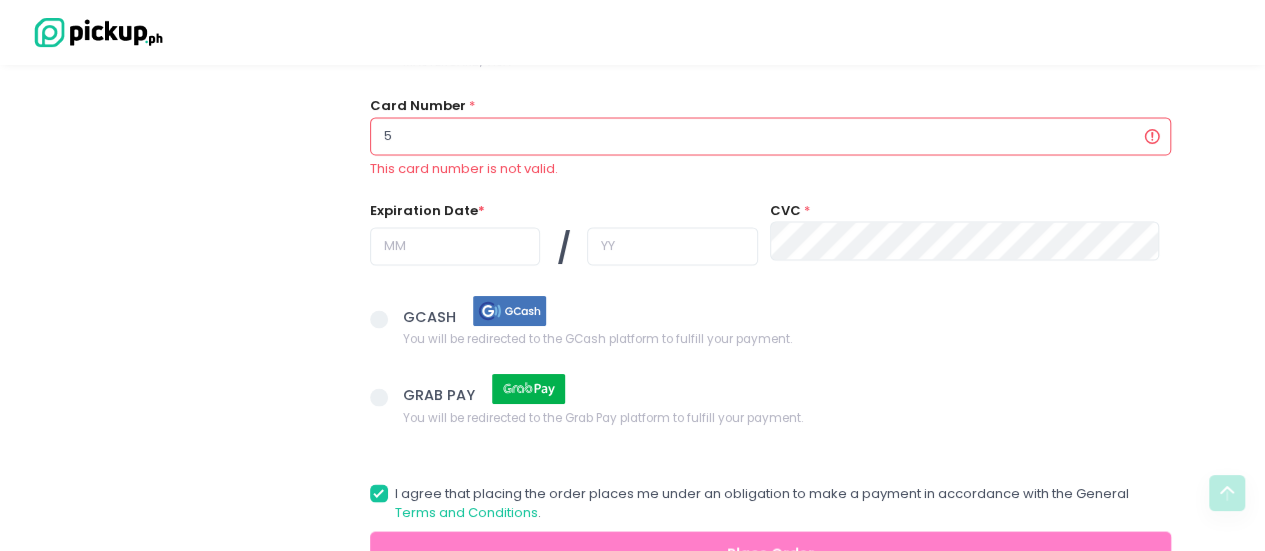 radio on "true" 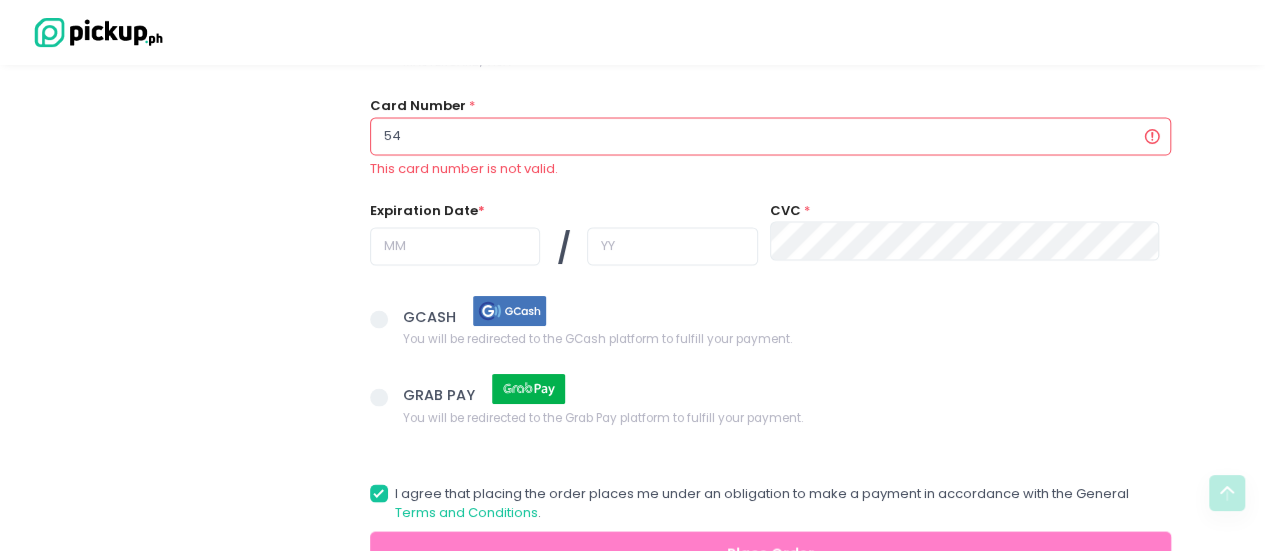 type on "54" 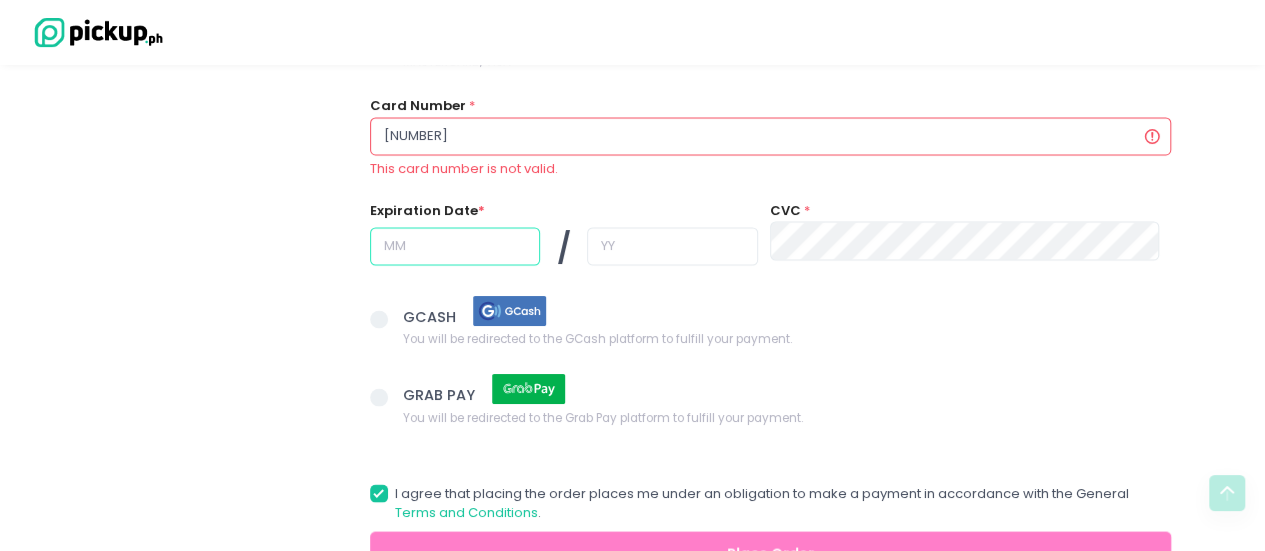 type on "10" 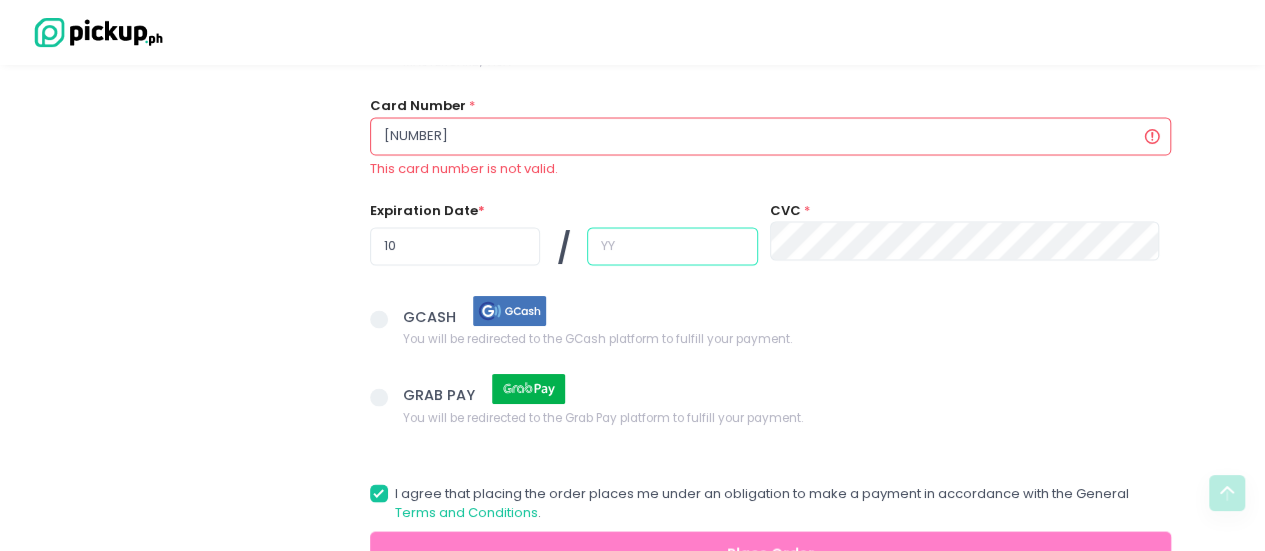 type on "29" 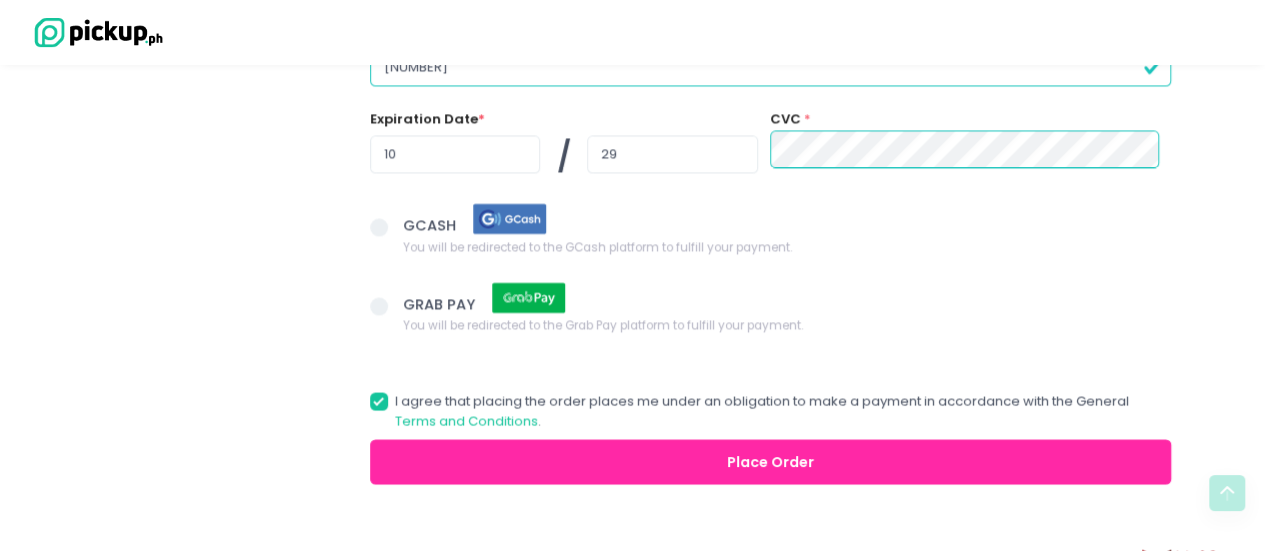 scroll, scrollTop: 1780, scrollLeft: 0, axis: vertical 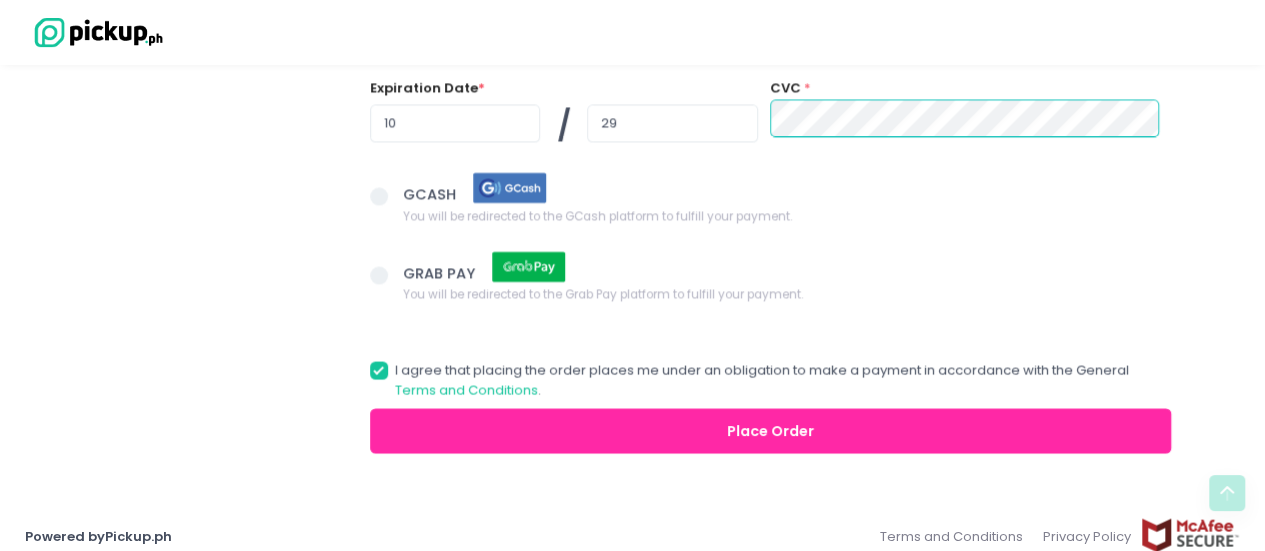 click on "Place Order" at bounding box center [771, 430] 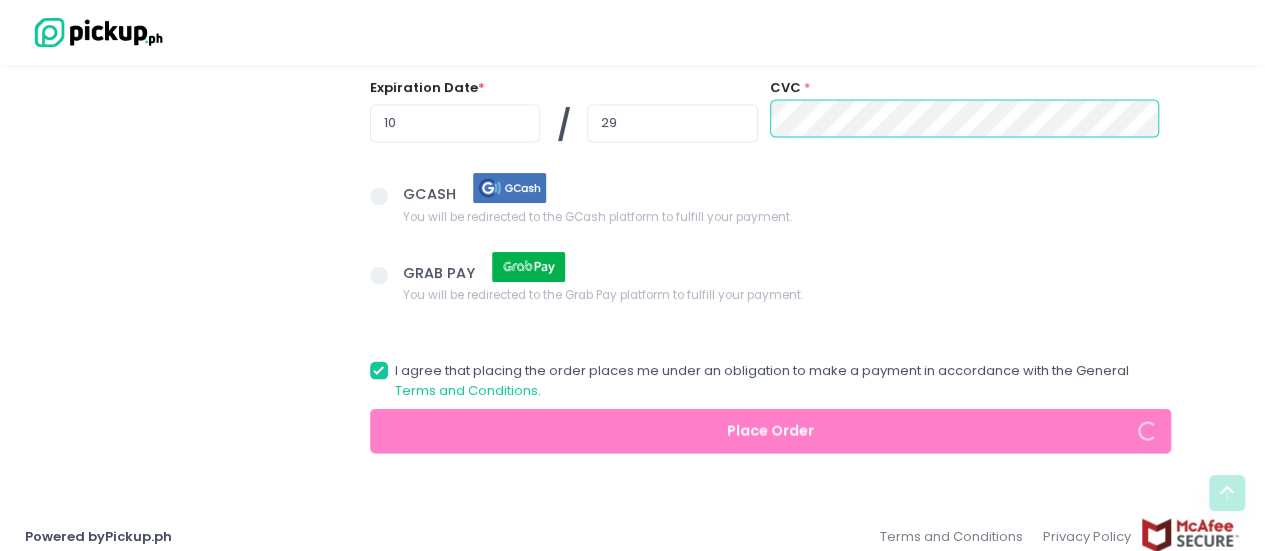radio on "true" 